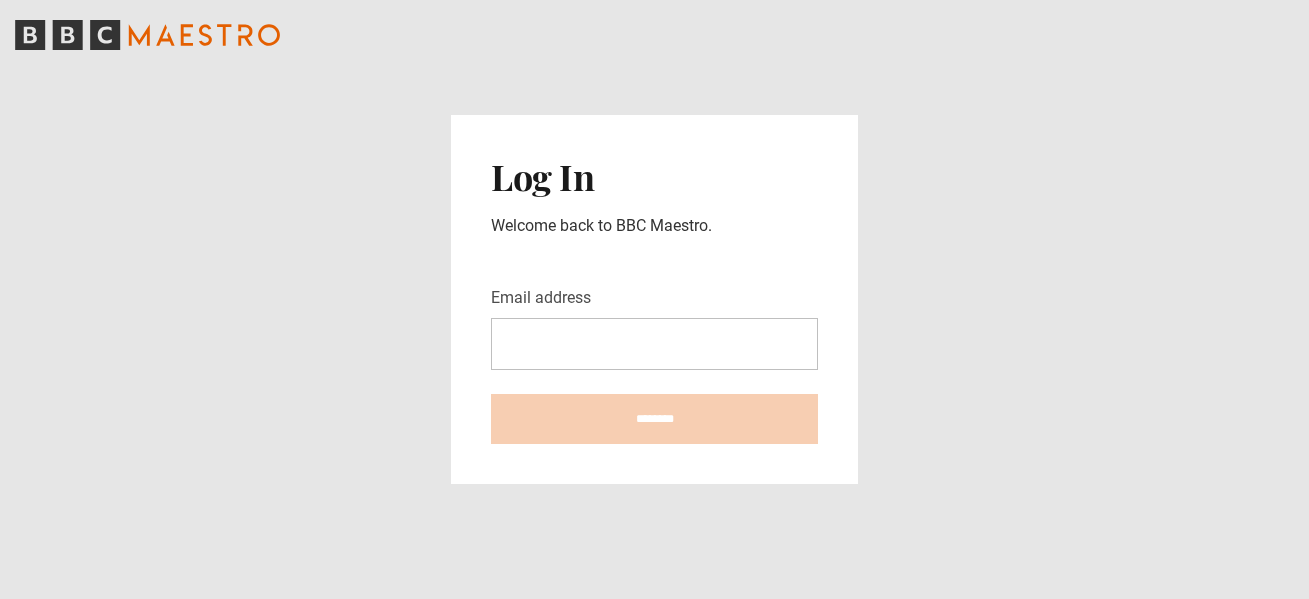 scroll, scrollTop: 0, scrollLeft: 0, axis: both 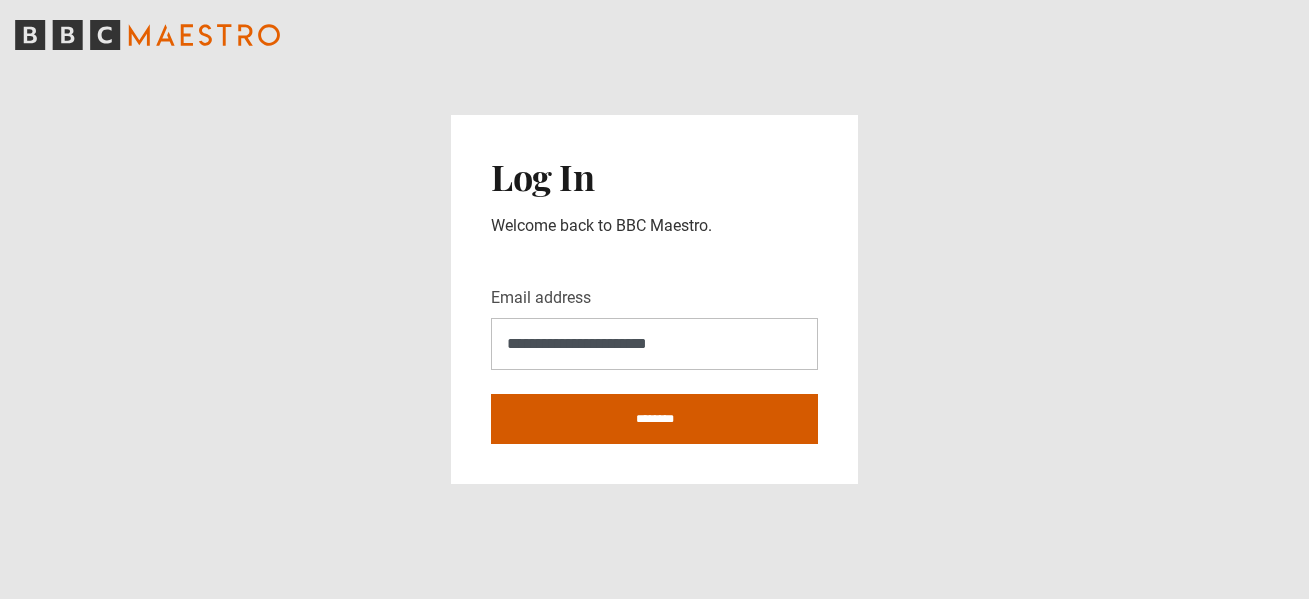 click on "********" at bounding box center (654, 419) 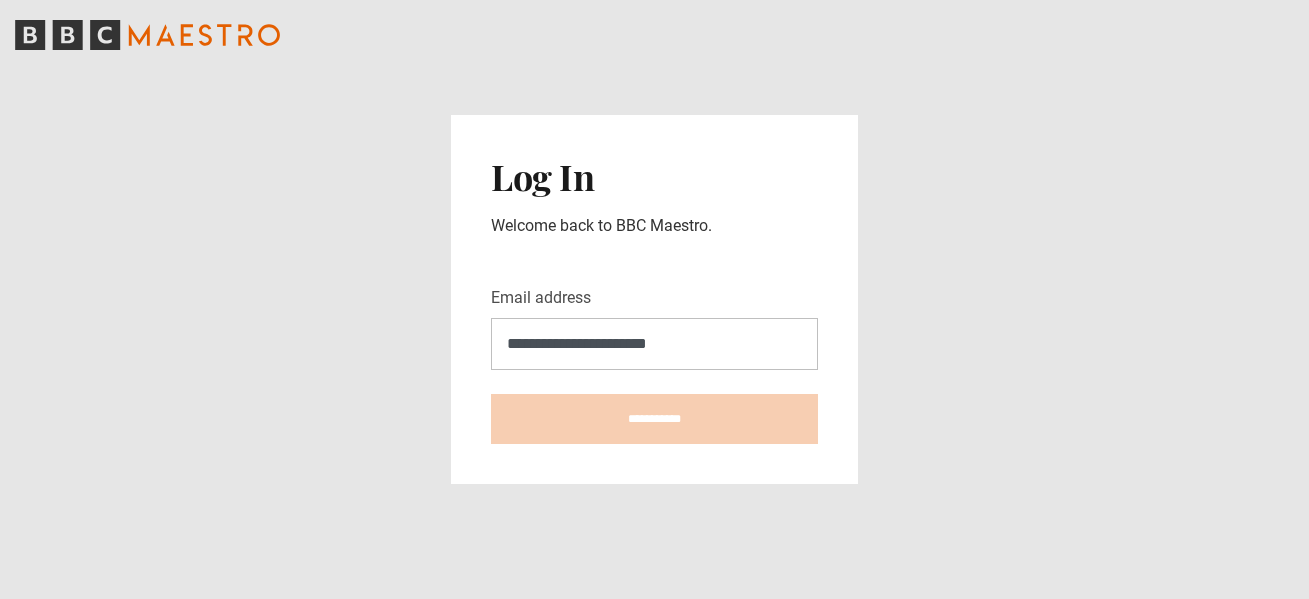 type on "**********" 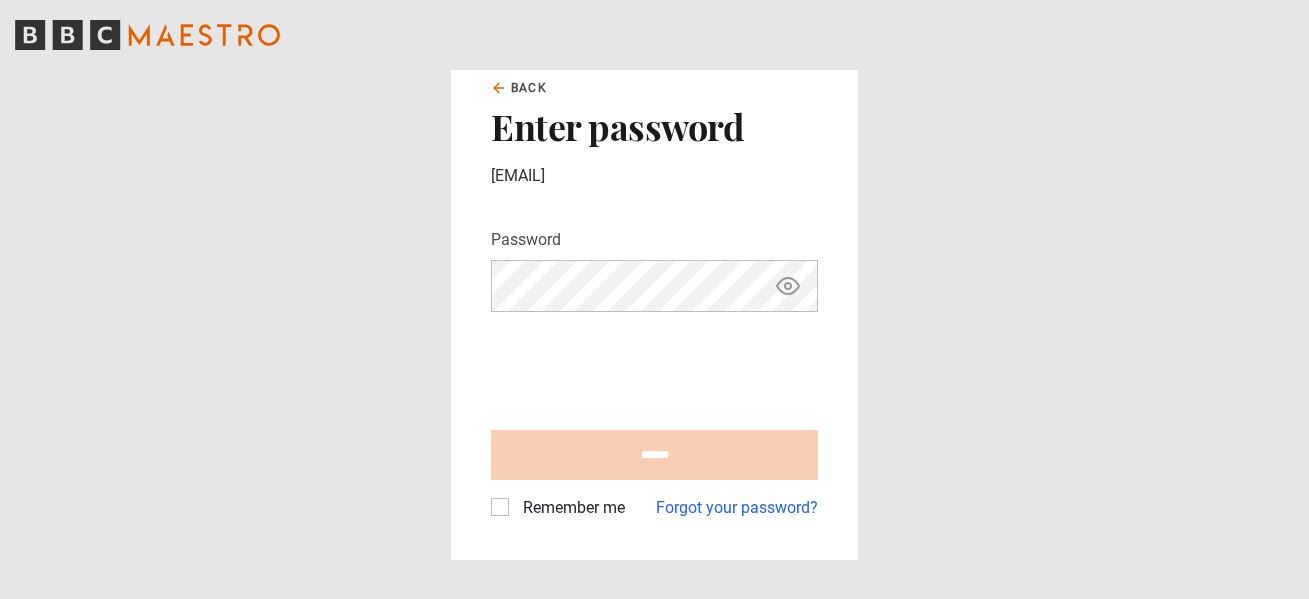 scroll, scrollTop: 0, scrollLeft: 0, axis: both 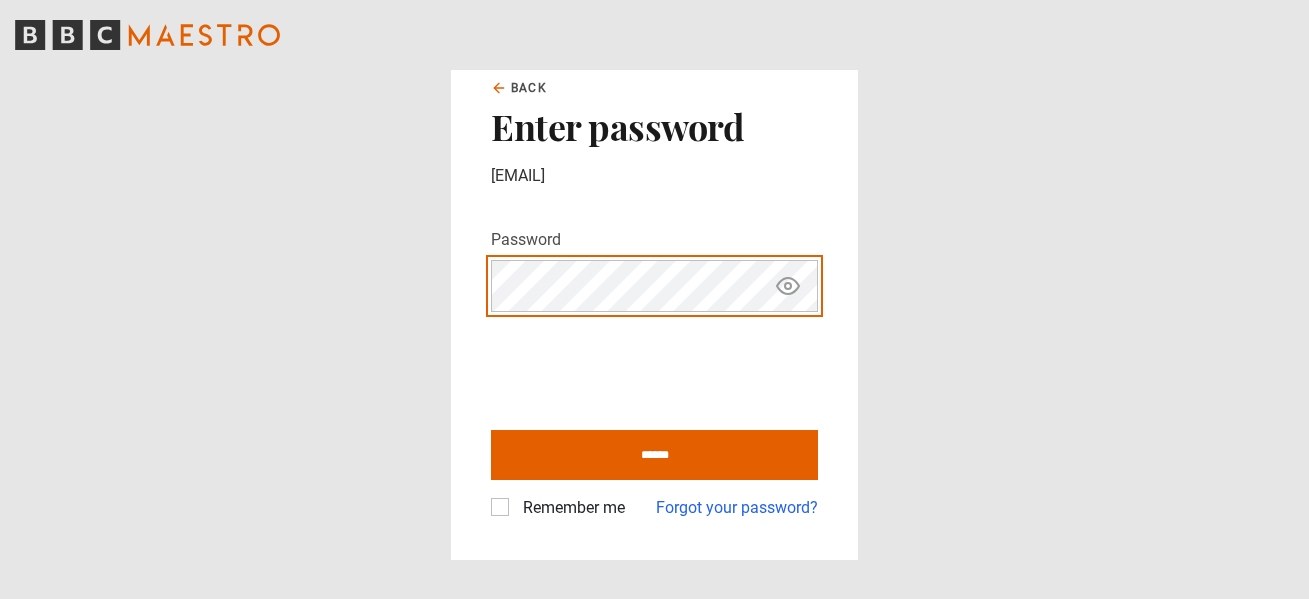 click on "******" at bounding box center [654, 455] 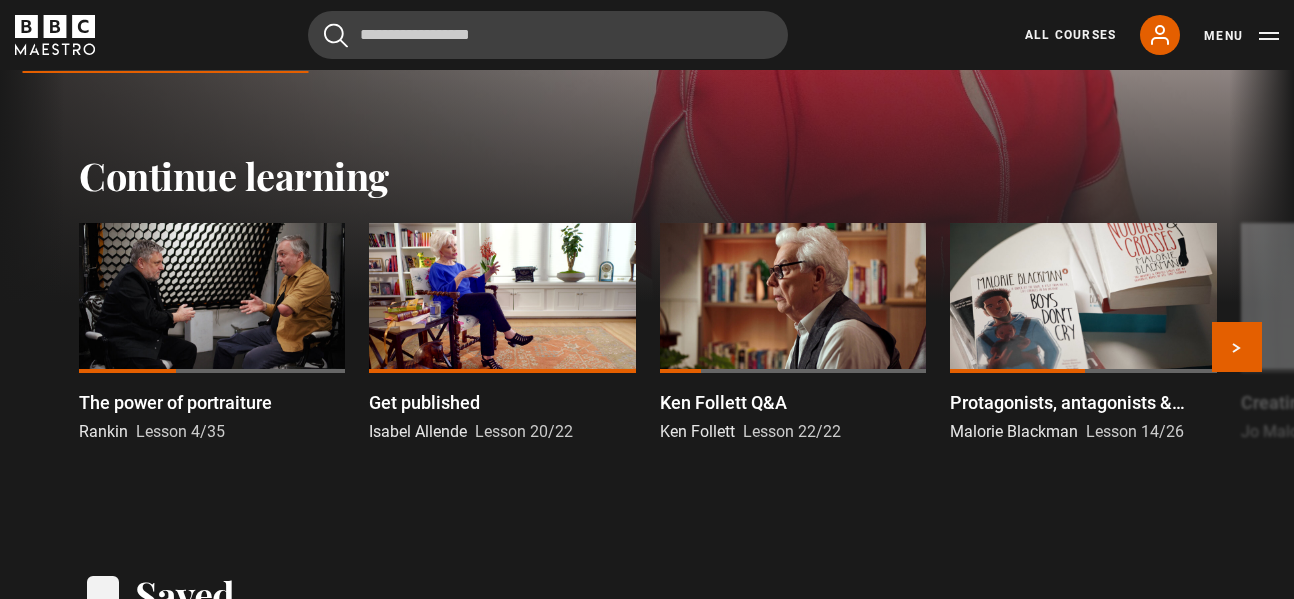 scroll, scrollTop: 495, scrollLeft: 0, axis: vertical 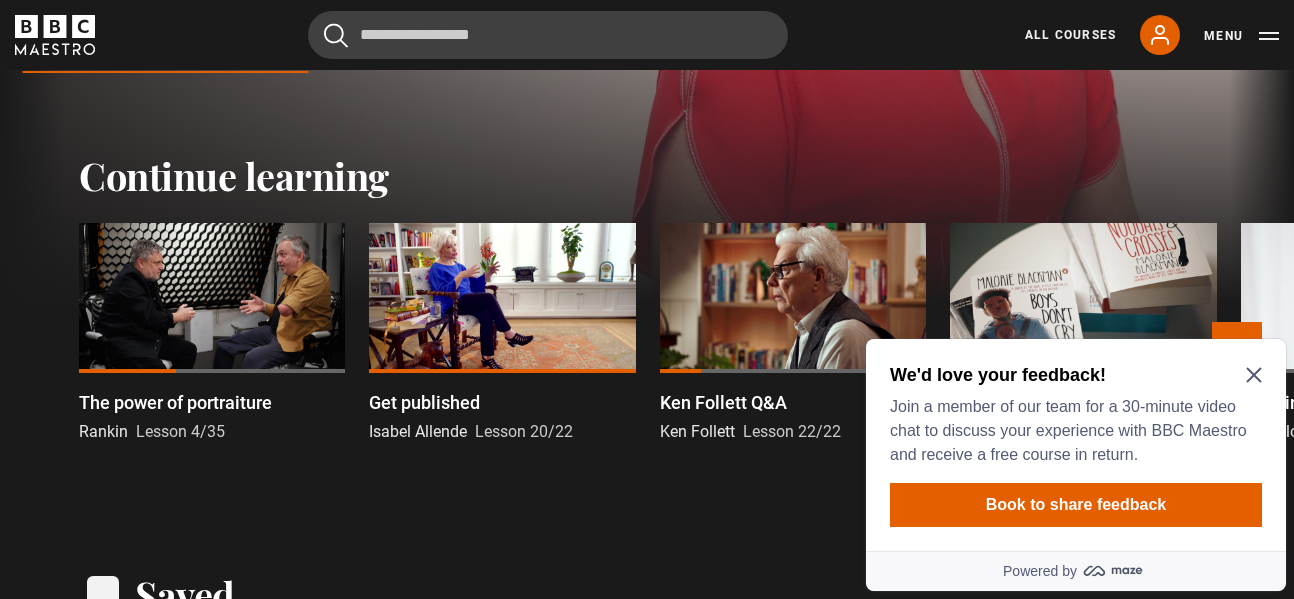 click at bounding box center [793, 298] 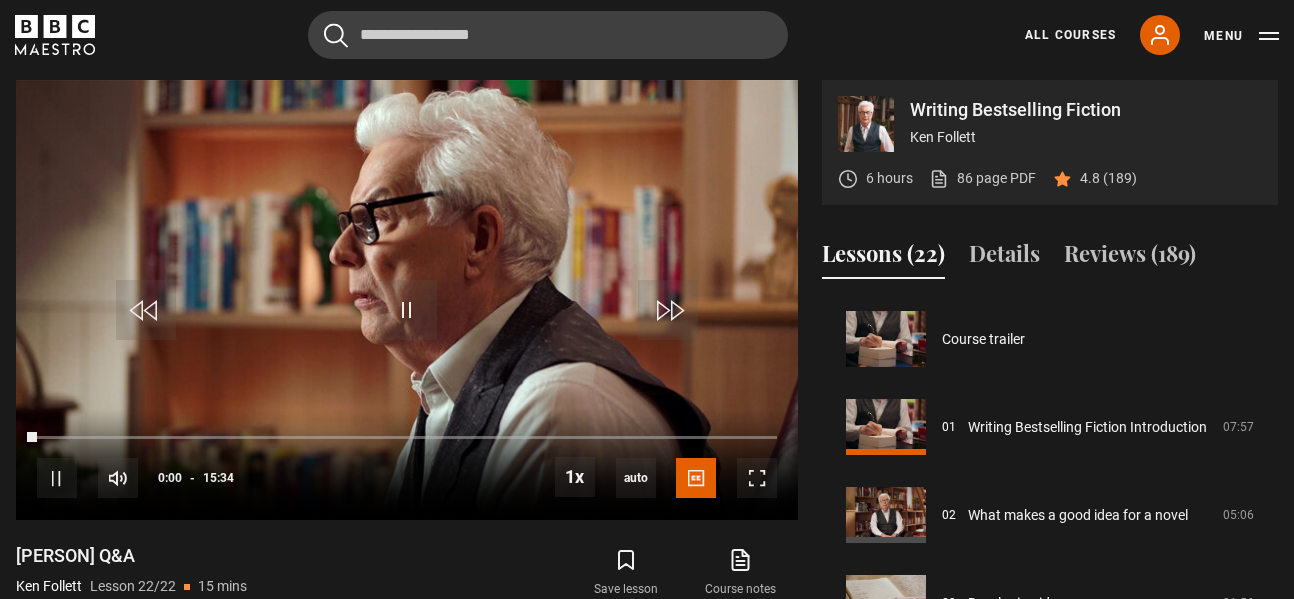 scroll, scrollTop: 804, scrollLeft: 0, axis: vertical 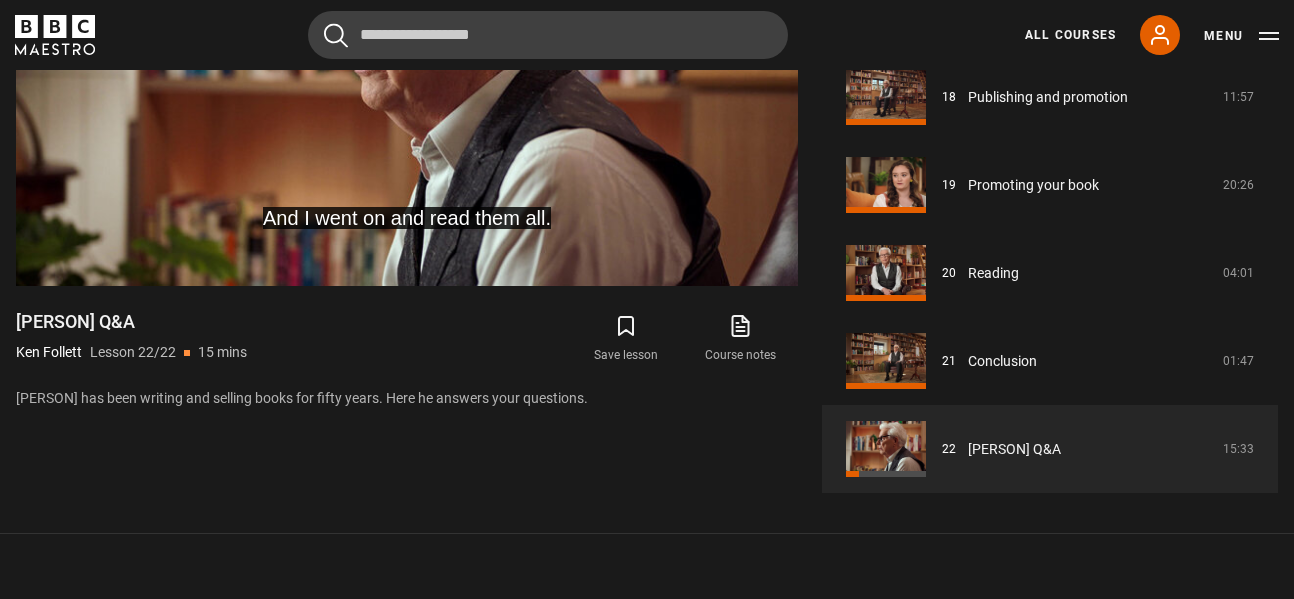 click on "All Courses
My Account
Search
Menu" at bounding box center (1140, 35) 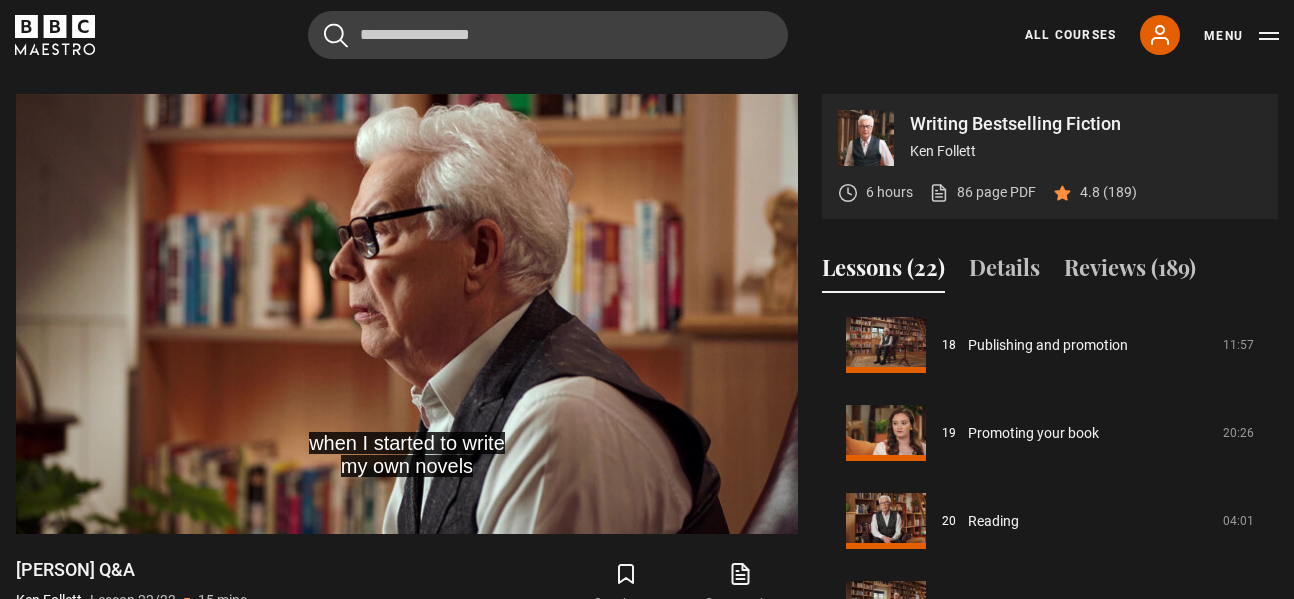 scroll, scrollTop: 789, scrollLeft: 0, axis: vertical 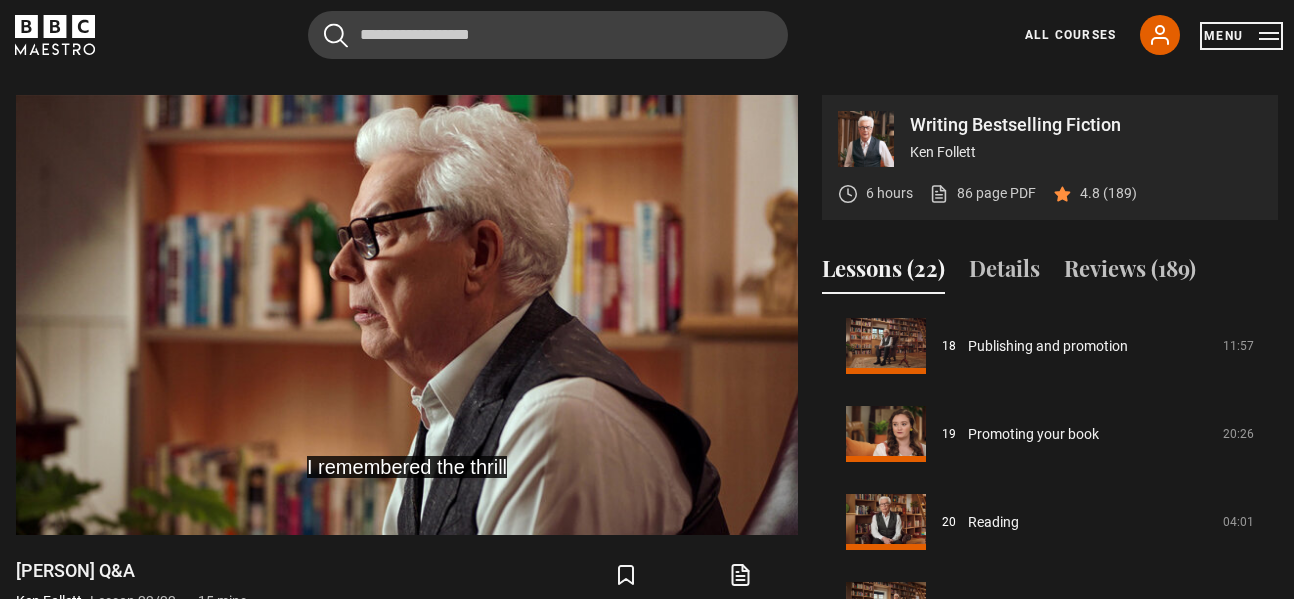 click on "Menu" at bounding box center [1241, 36] 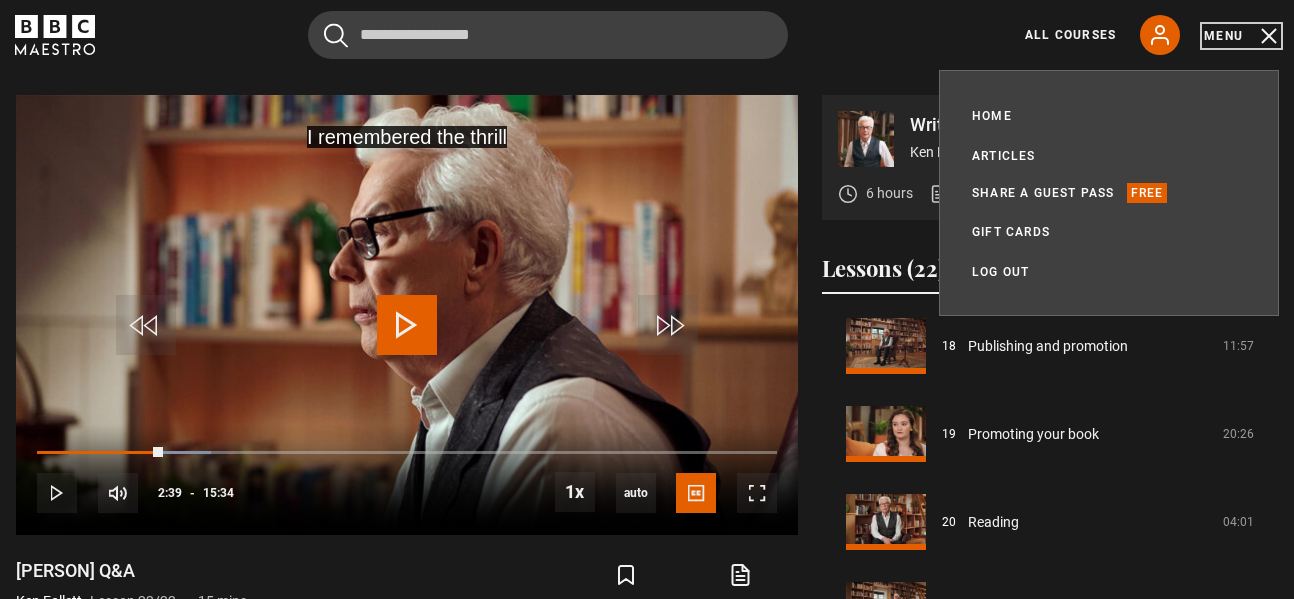 click on "Menu" at bounding box center (1241, 36) 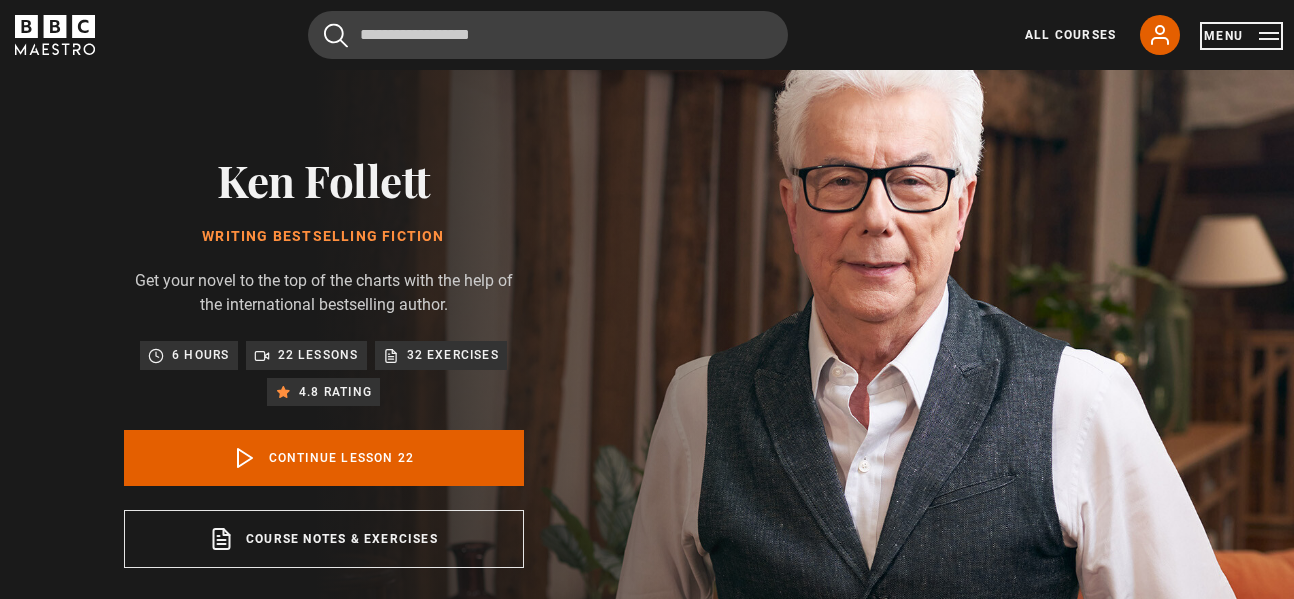 scroll, scrollTop: 75, scrollLeft: 0, axis: vertical 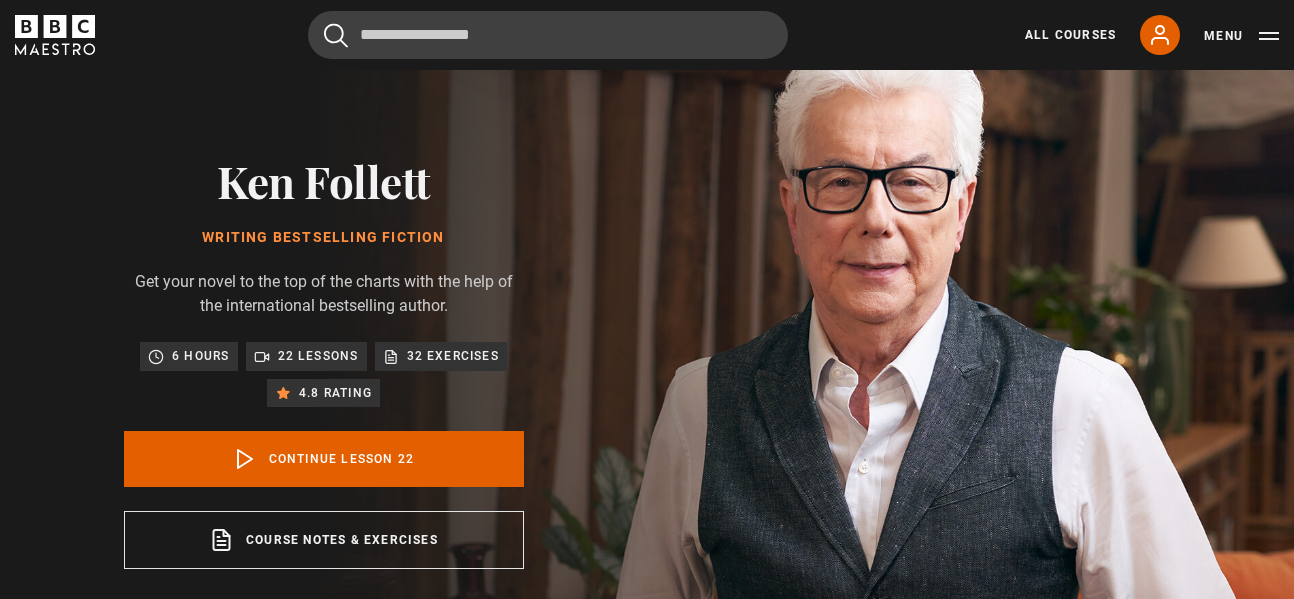 click on "32
exercises" at bounding box center (453, 356) 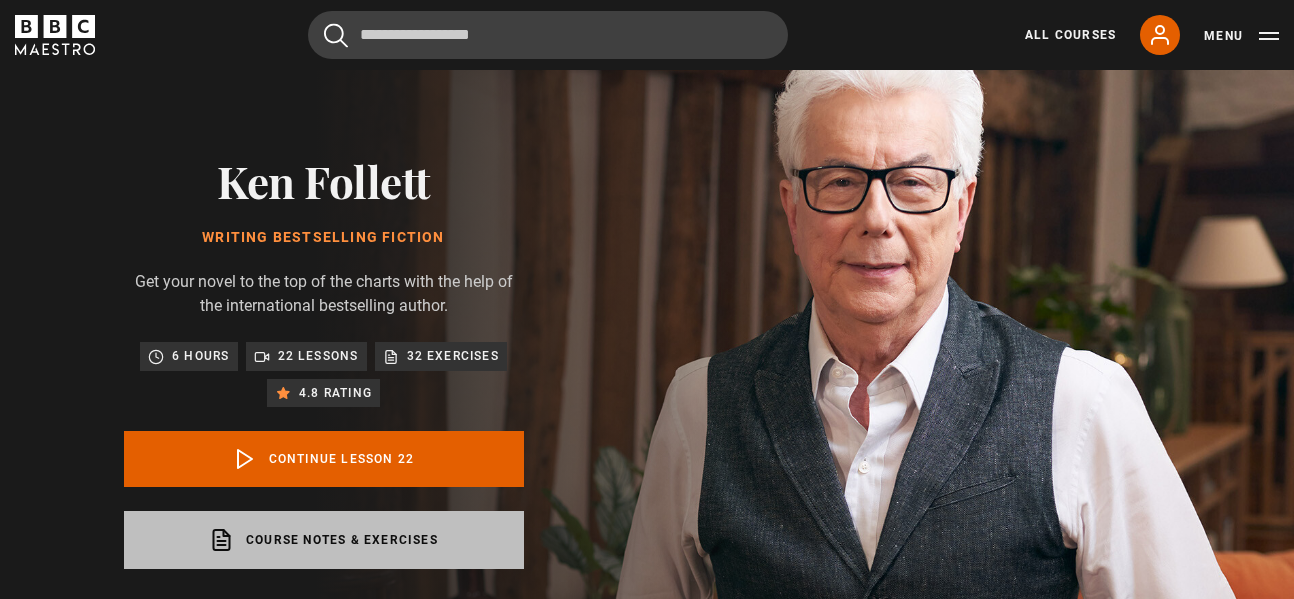 click on "Course notes & exercises
opens in a new tab" at bounding box center (324, 540) 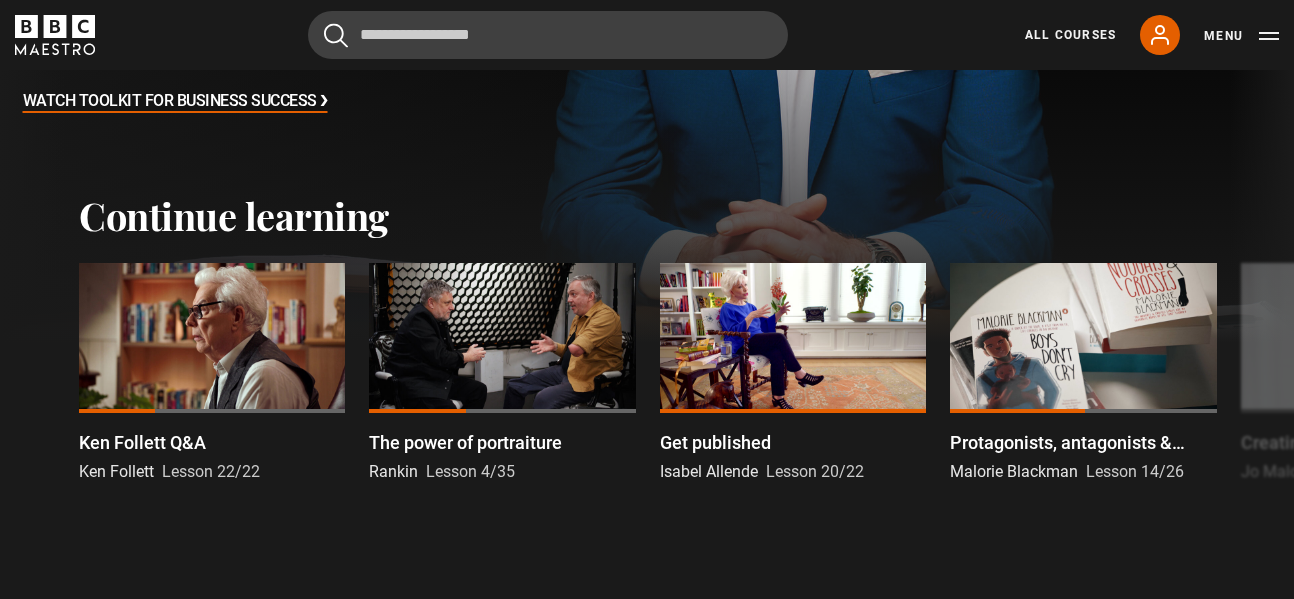 scroll, scrollTop: 0, scrollLeft: 0, axis: both 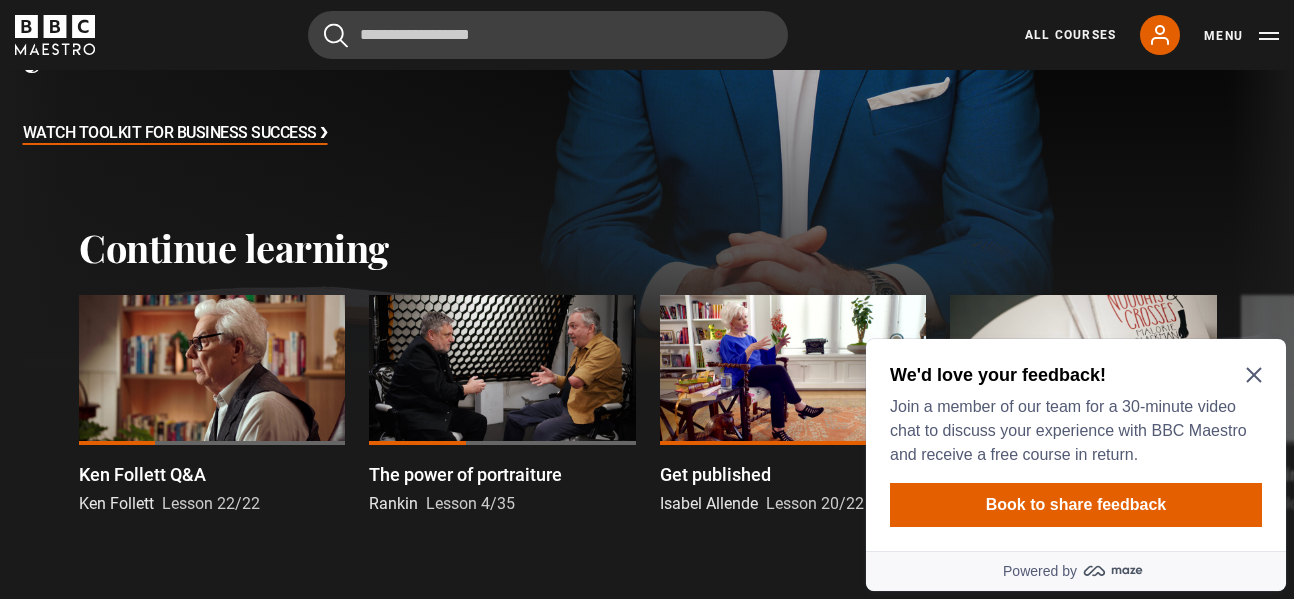 click at bounding box center (793, 370) 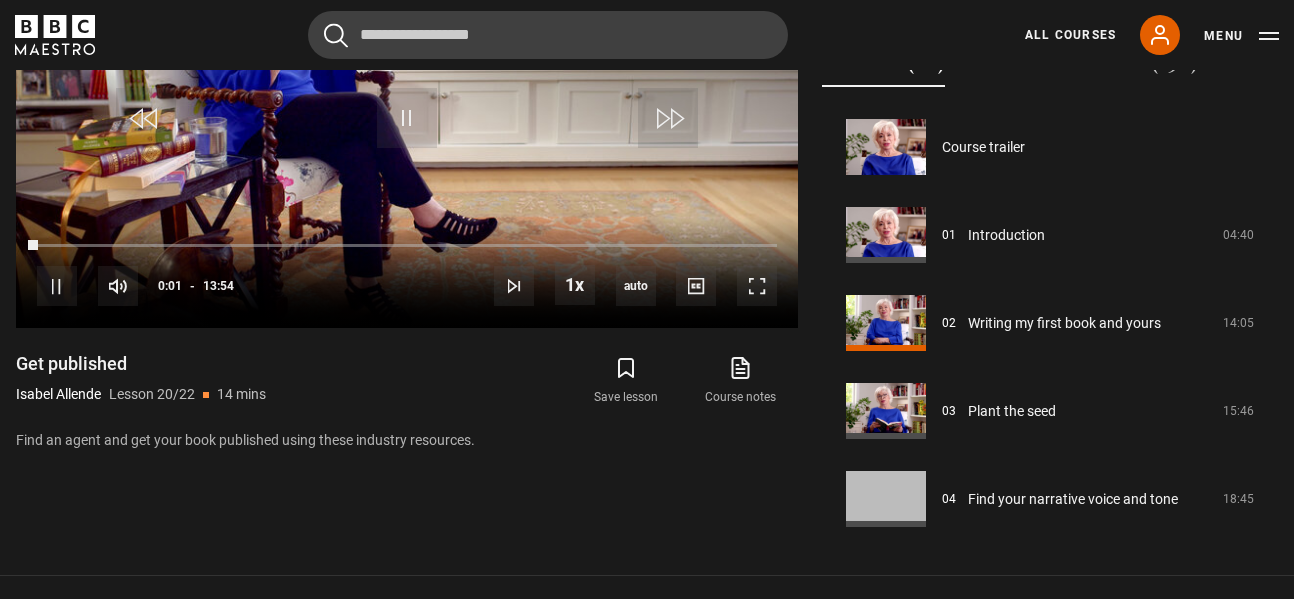scroll, scrollTop: 1221, scrollLeft: 0, axis: vertical 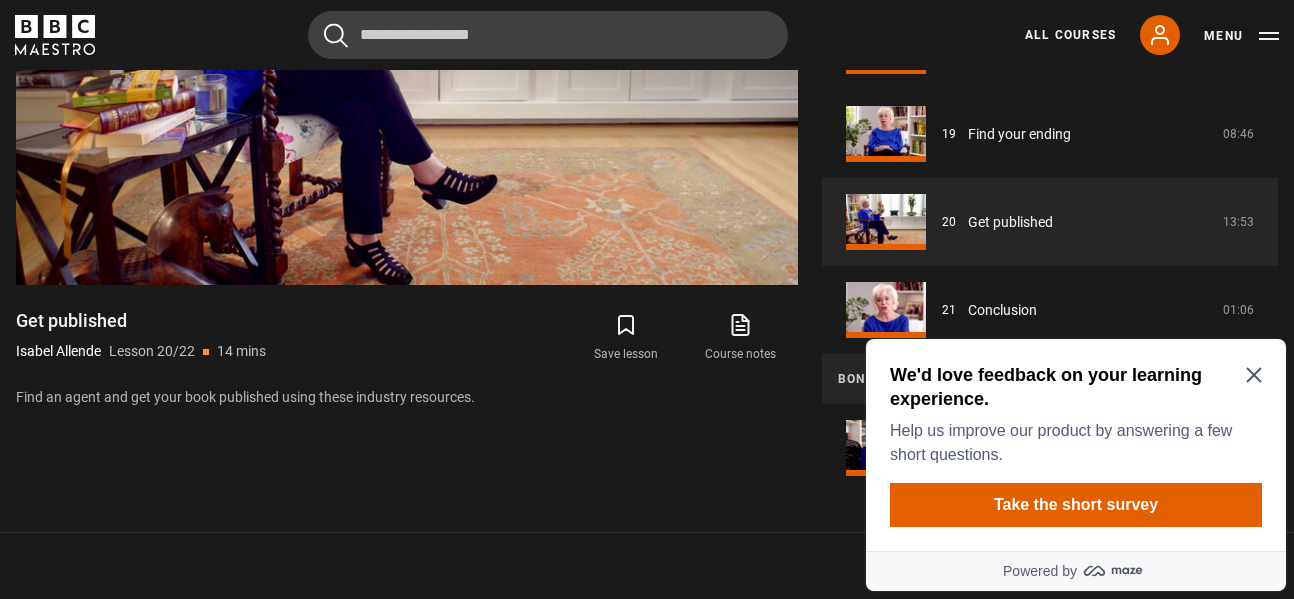 click 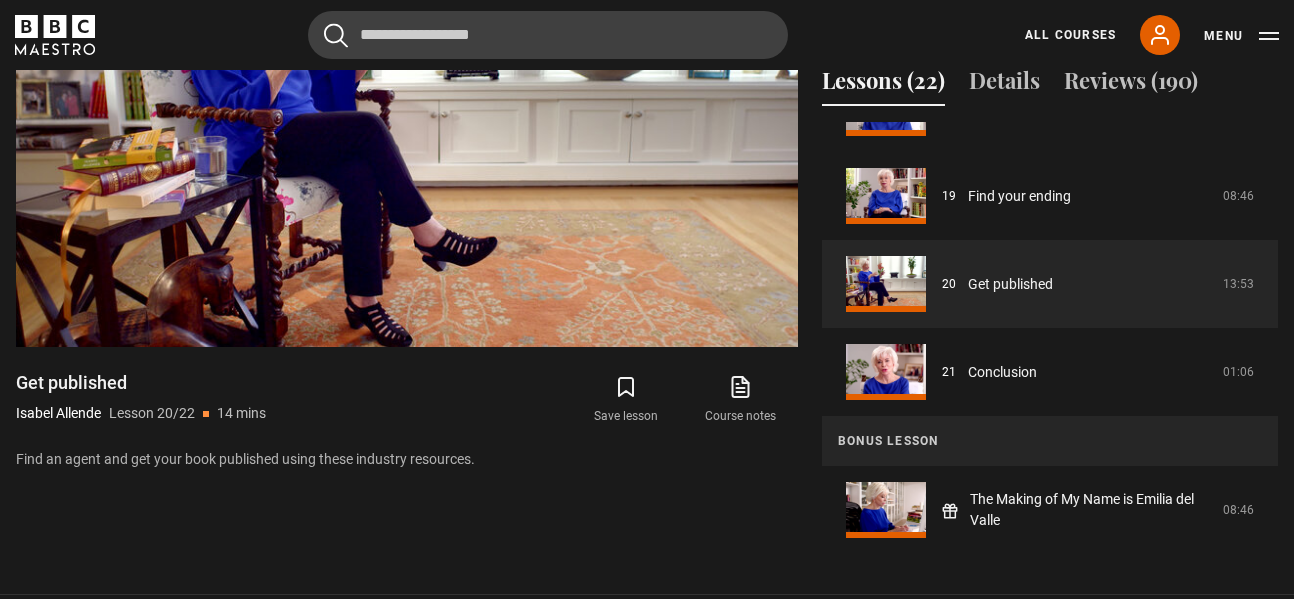 scroll, scrollTop: 1150, scrollLeft: 0, axis: vertical 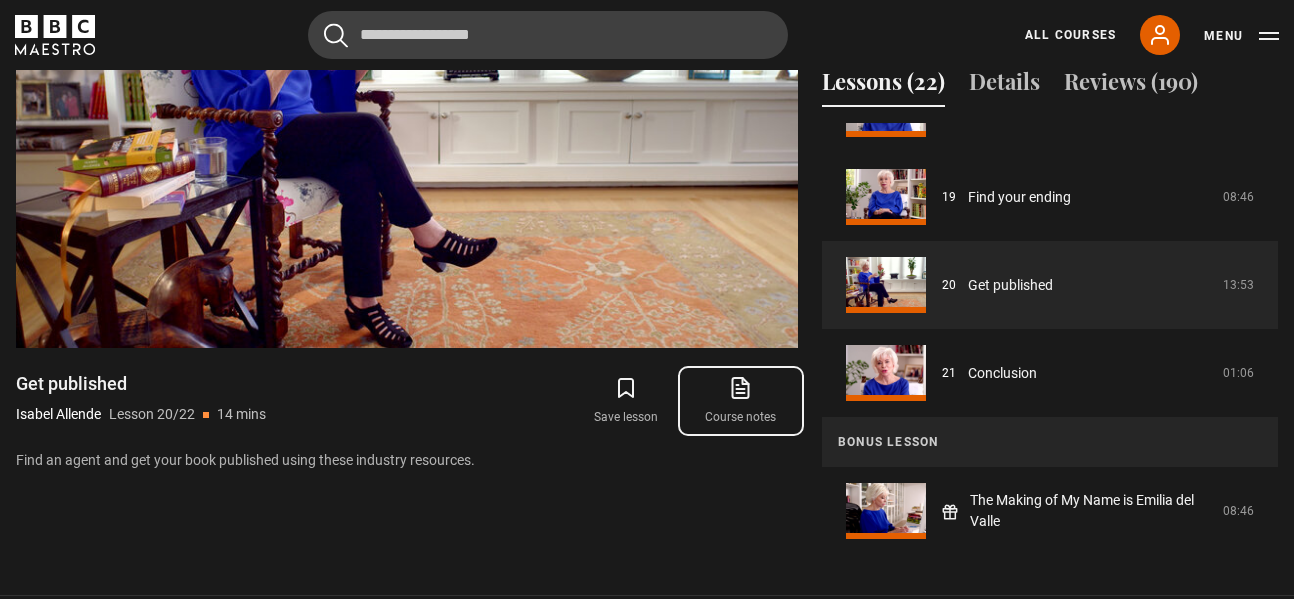 click 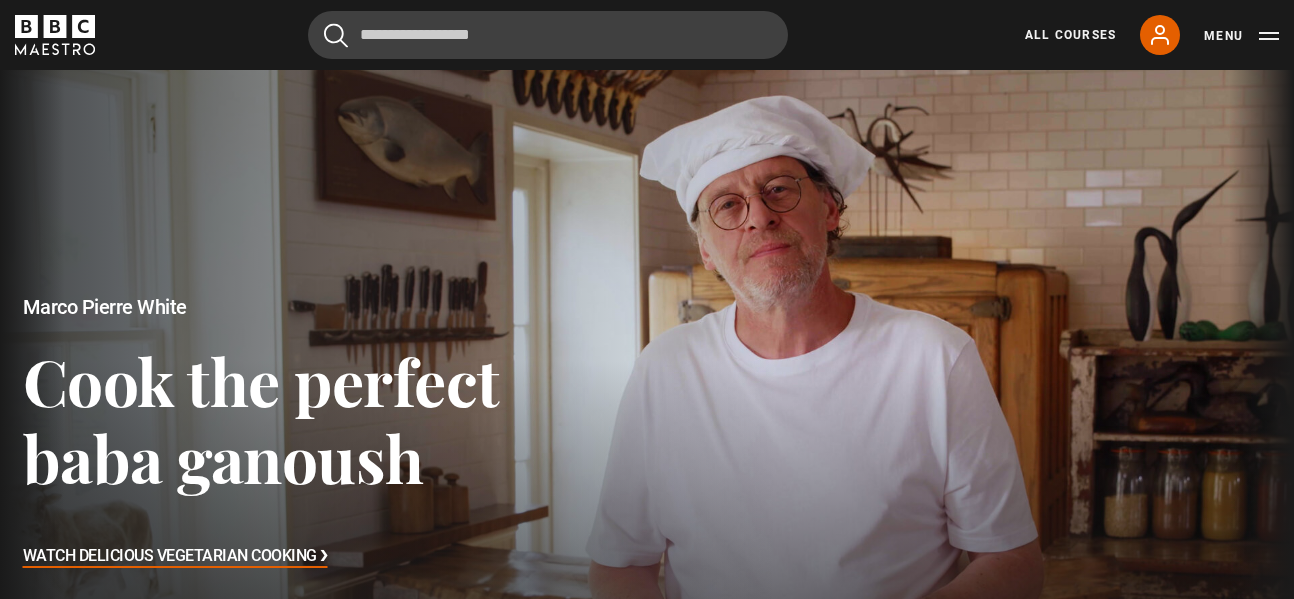scroll, scrollTop: 539, scrollLeft: 0, axis: vertical 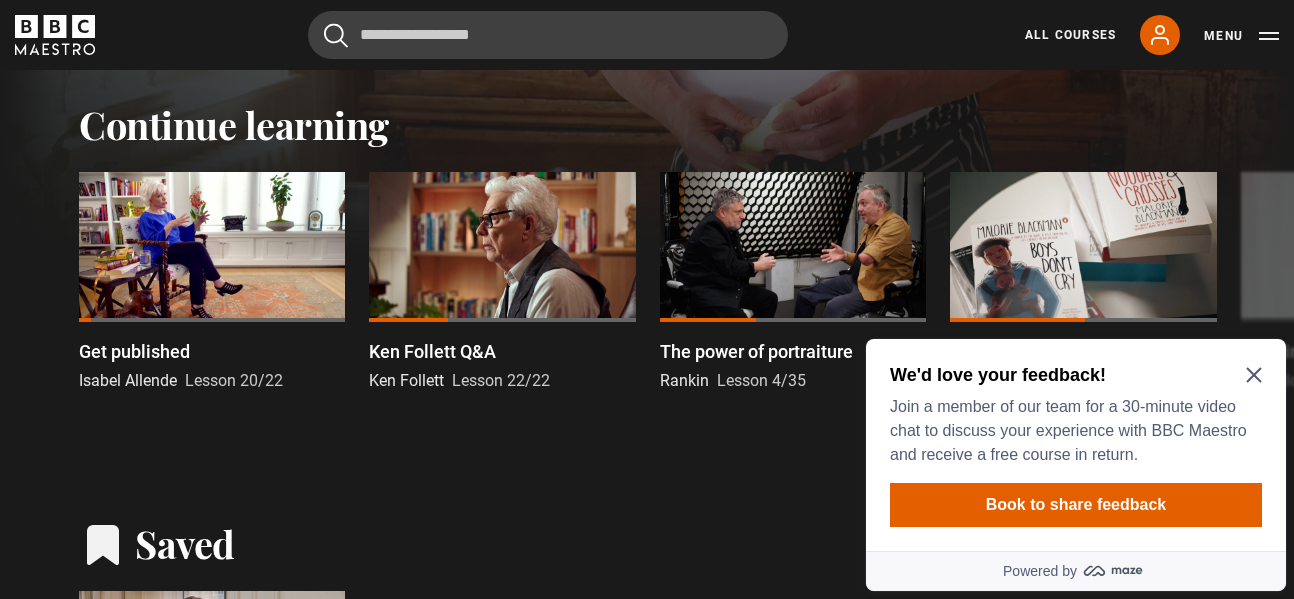 click 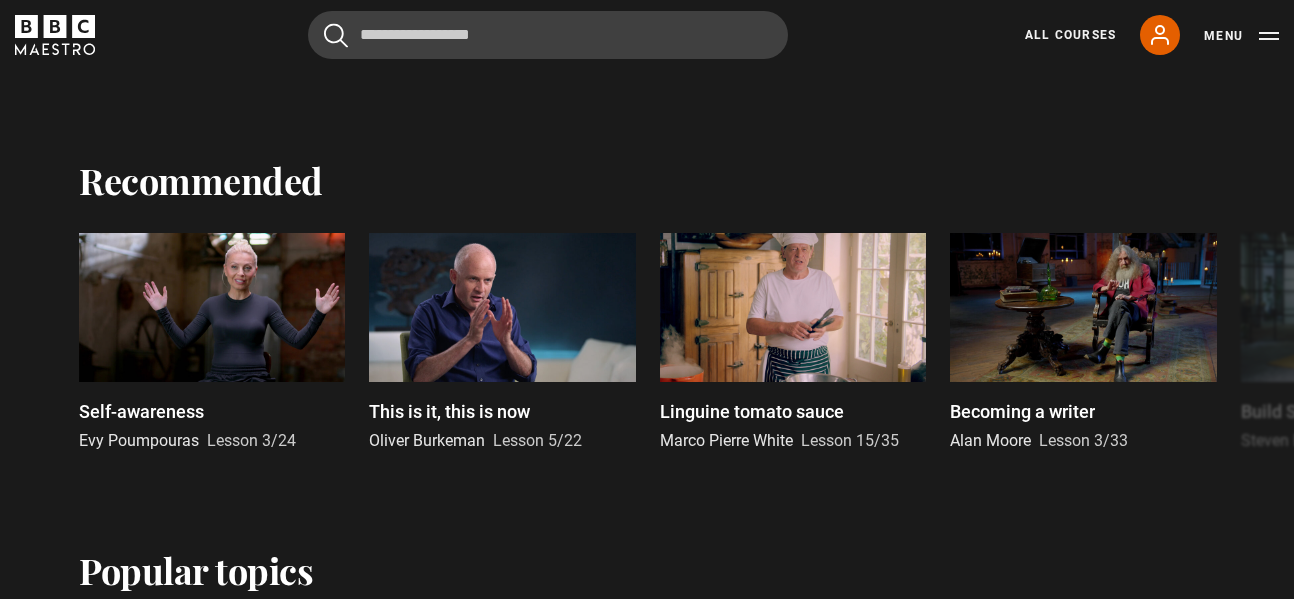 scroll, scrollTop: 1288, scrollLeft: 0, axis: vertical 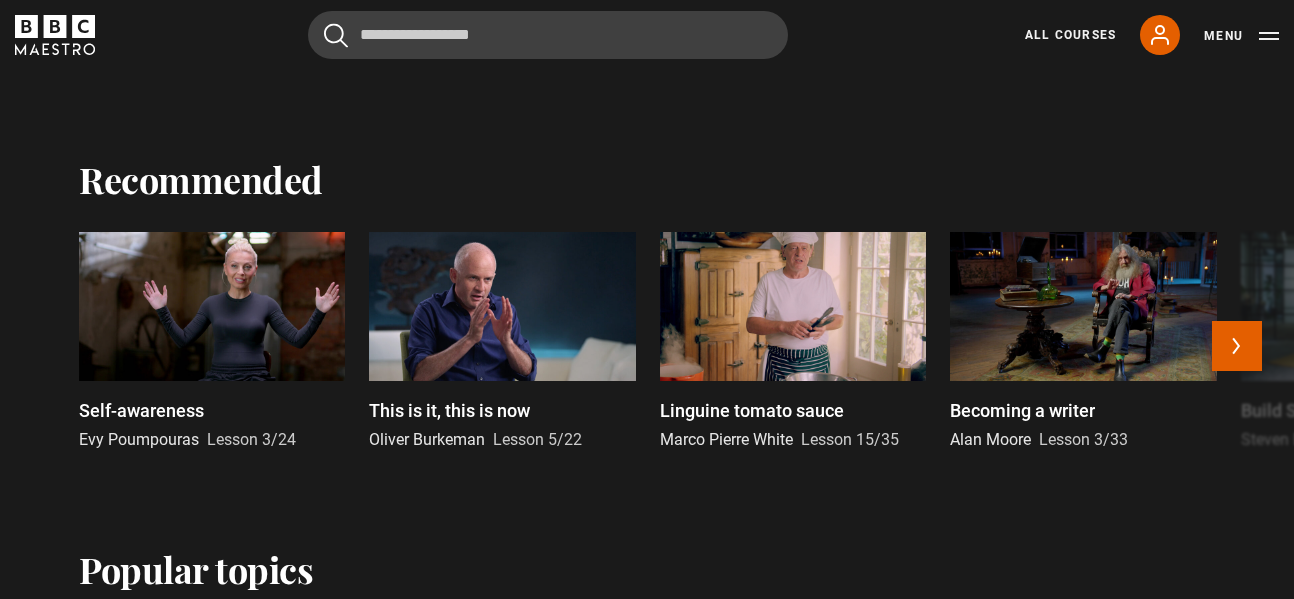 click at bounding box center [1083, 307] 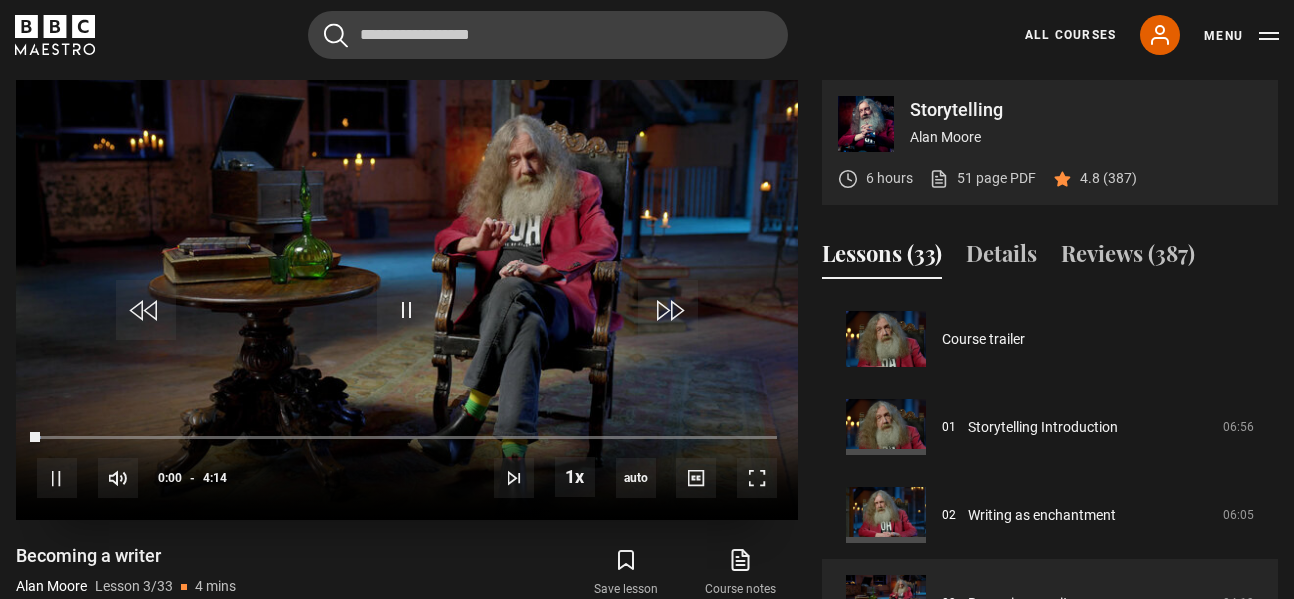 scroll, scrollTop: 804, scrollLeft: 0, axis: vertical 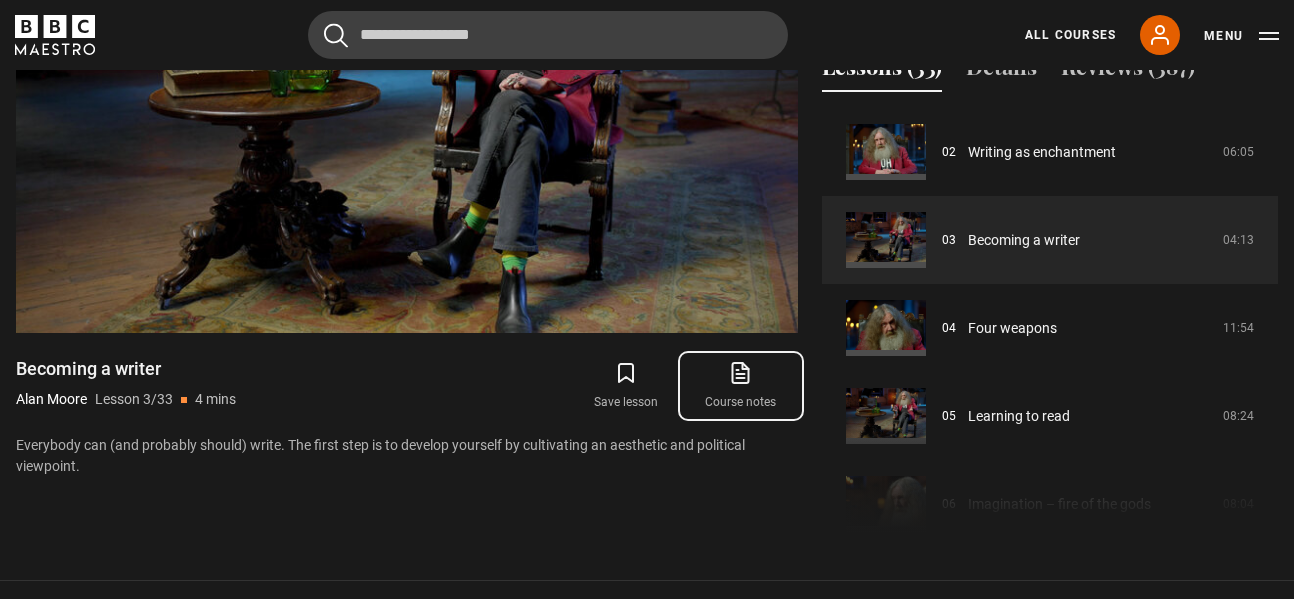 click 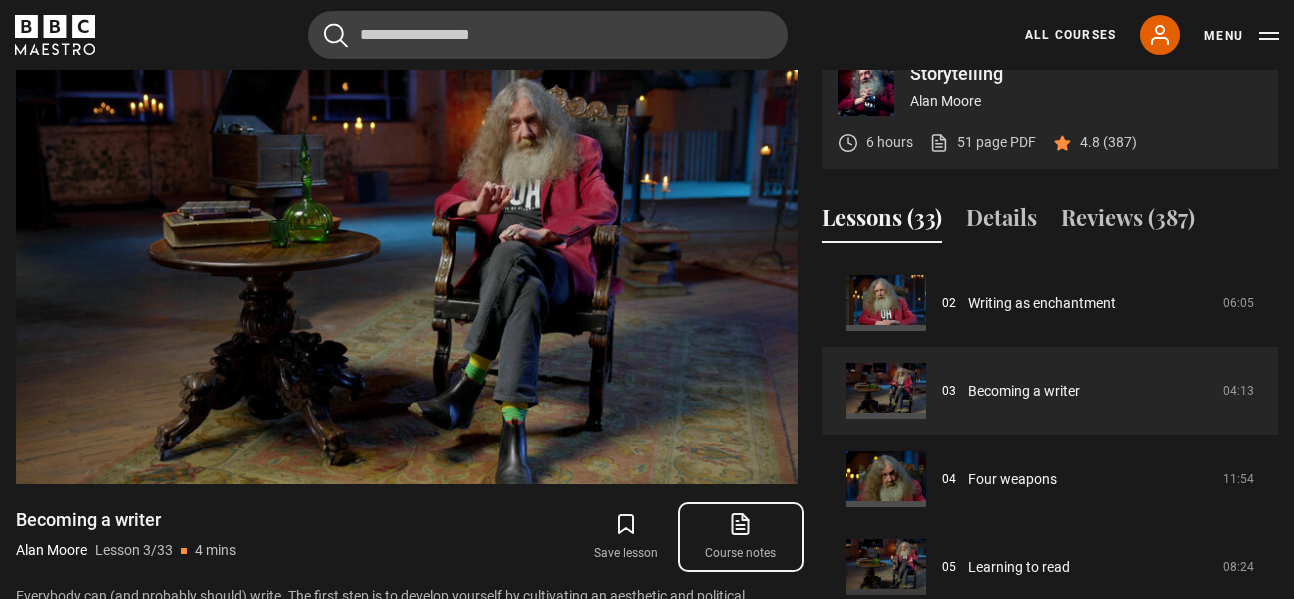 scroll, scrollTop: 764, scrollLeft: 0, axis: vertical 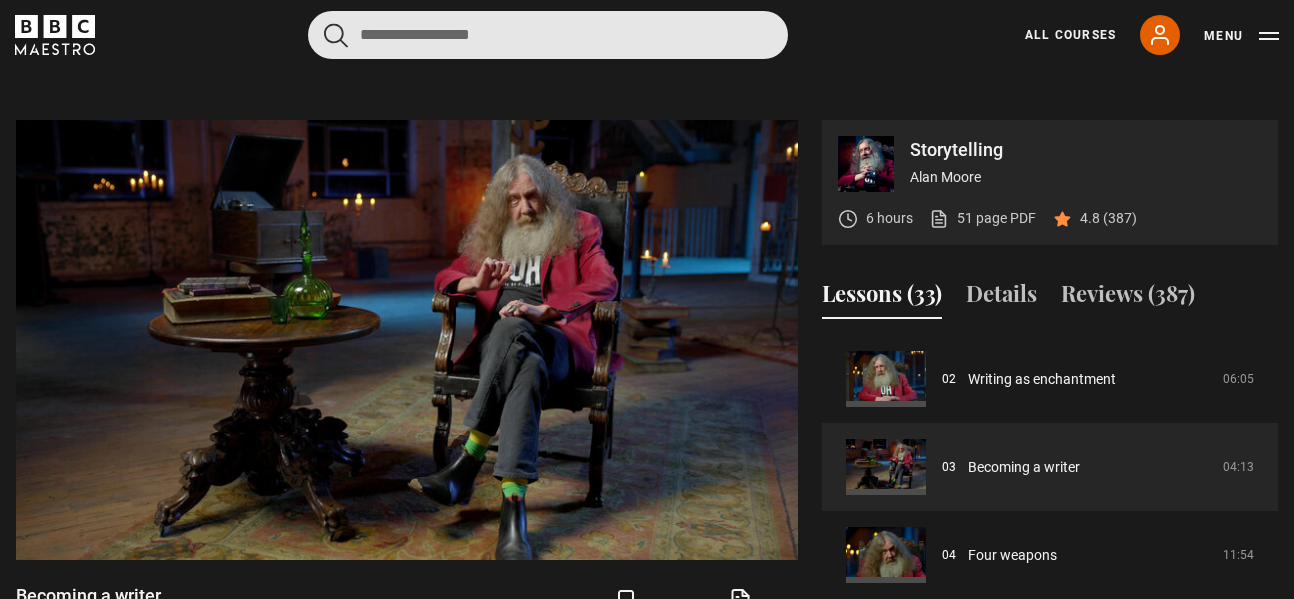 click at bounding box center [548, 35] 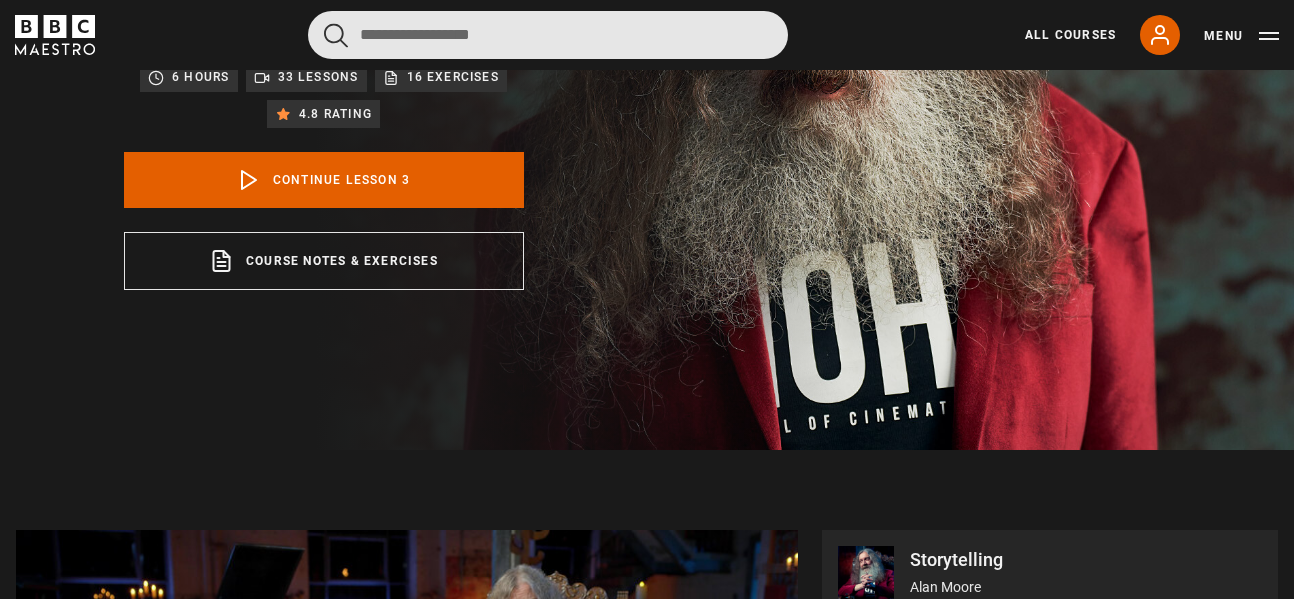 scroll, scrollTop: 353, scrollLeft: 0, axis: vertical 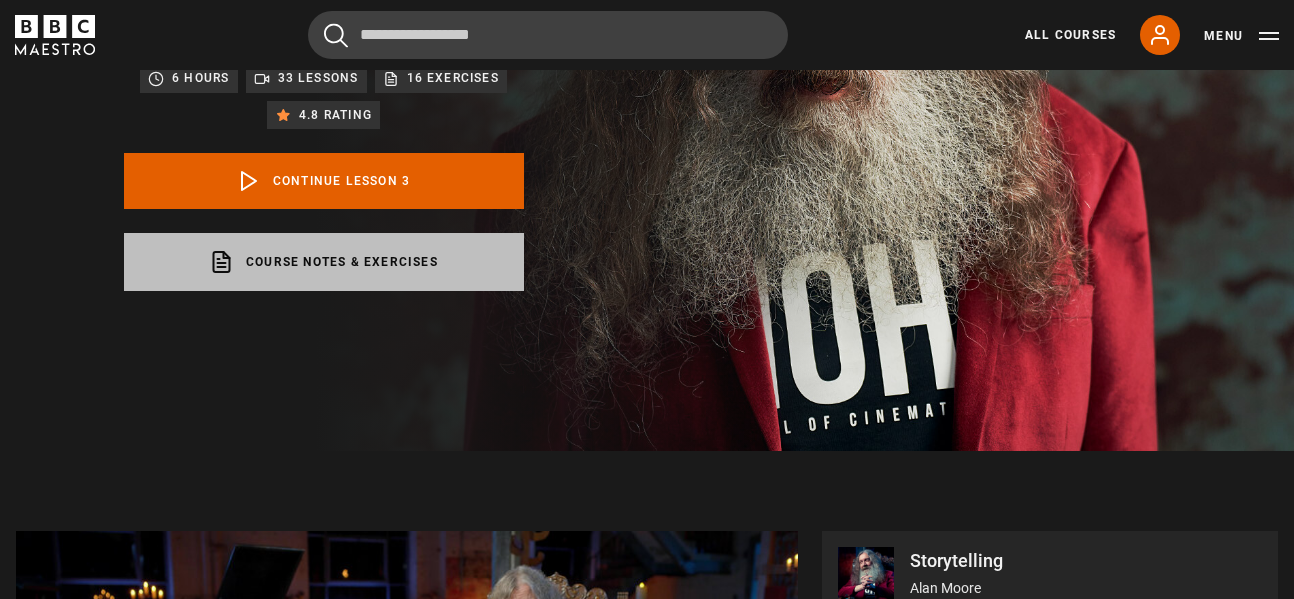 click on "Course notes & exercises
opens in a new tab" at bounding box center (324, 262) 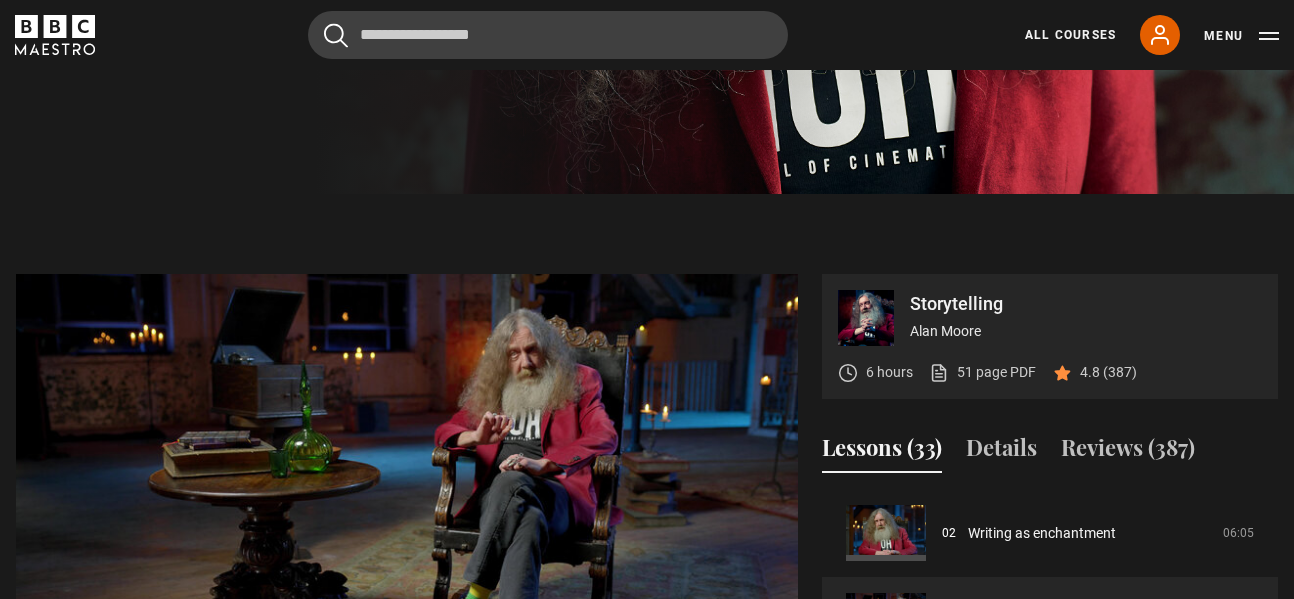 scroll, scrollTop: 611, scrollLeft: 0, axis: vertical 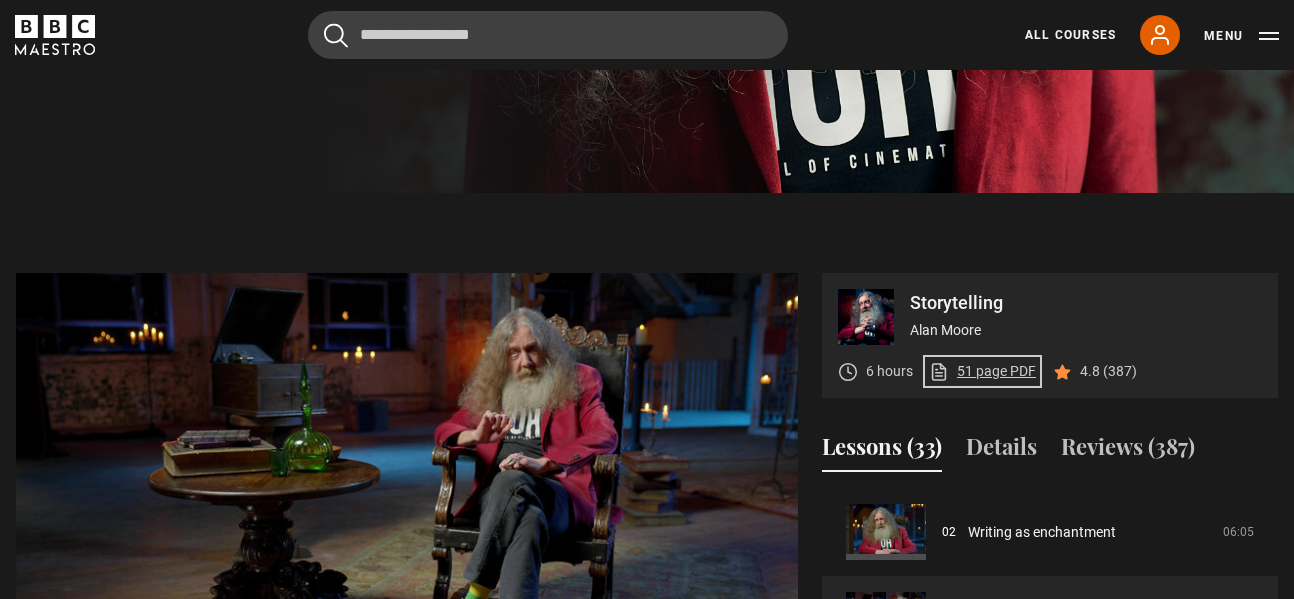 click on "51 page PDF
(opens in new tab)" at bounding box center [982, 371] 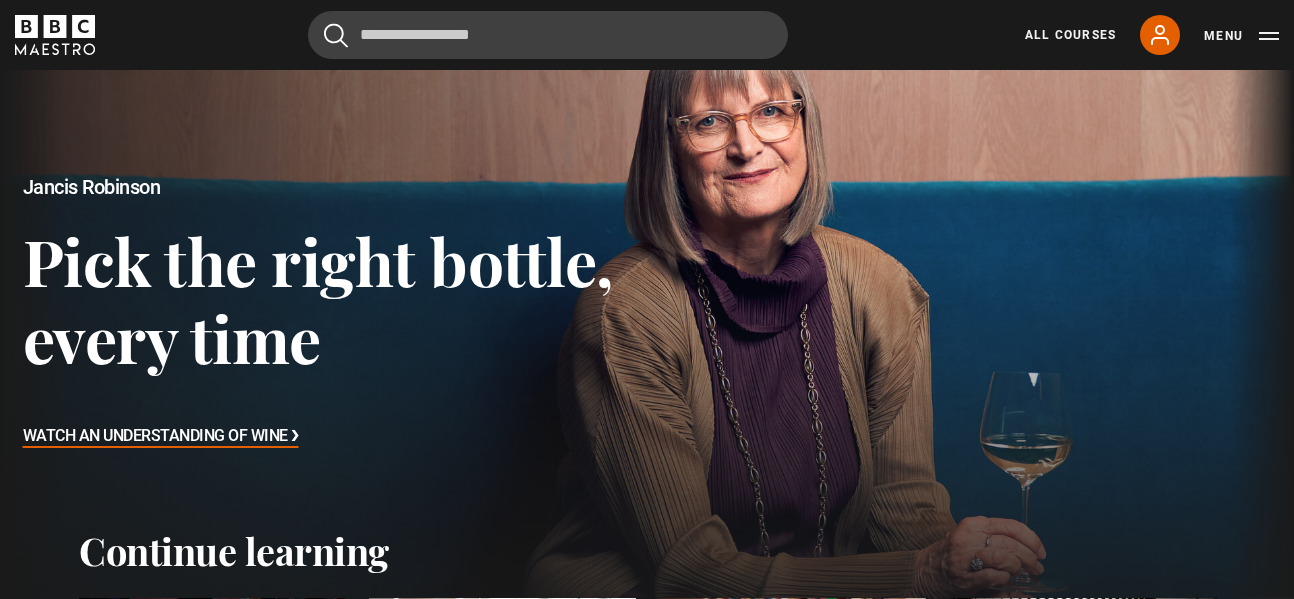 scroll, scrollTop: 0, scrollLeft: 0, axis: both 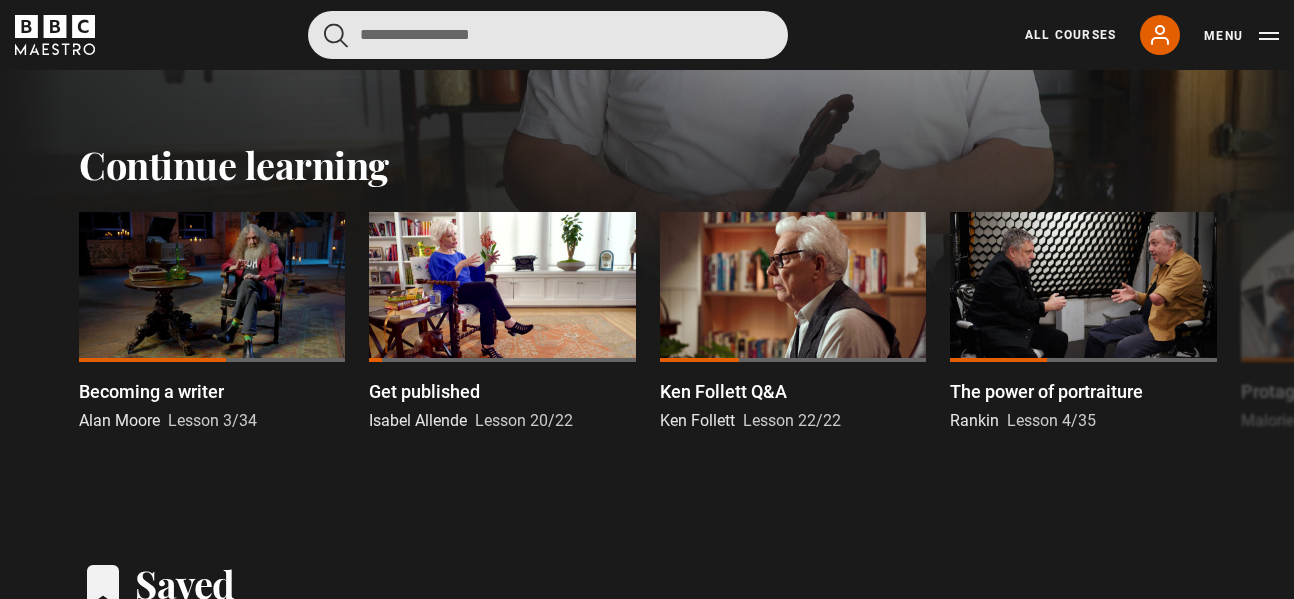 click at bounding box center (548, 35) 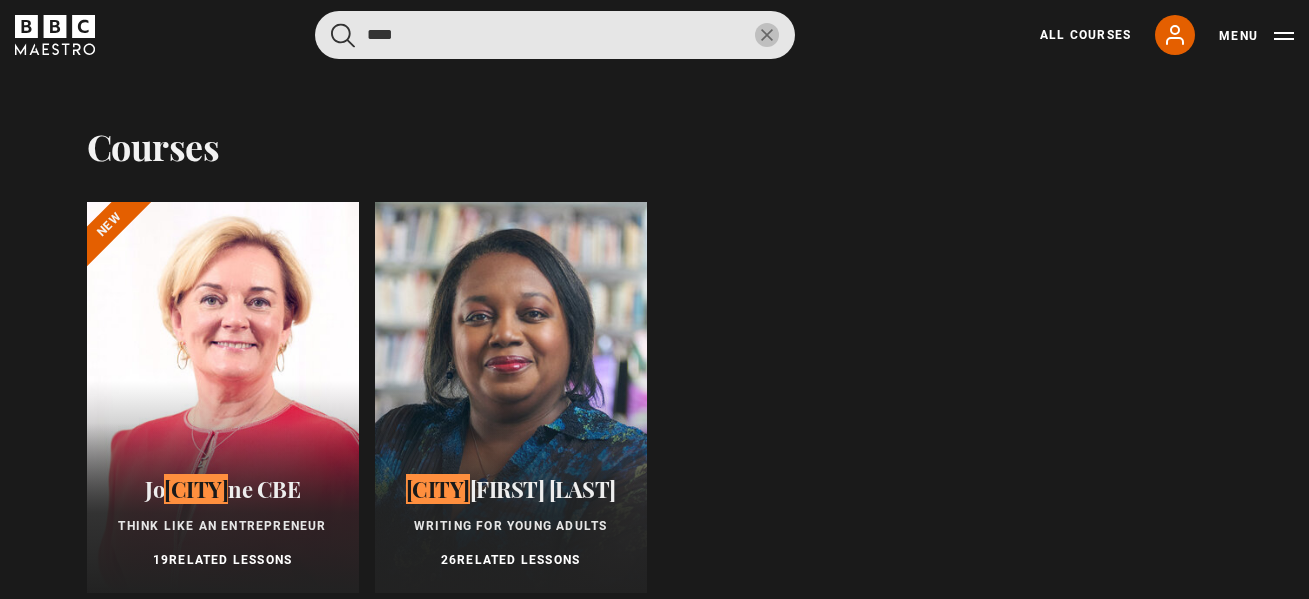 type on "****" 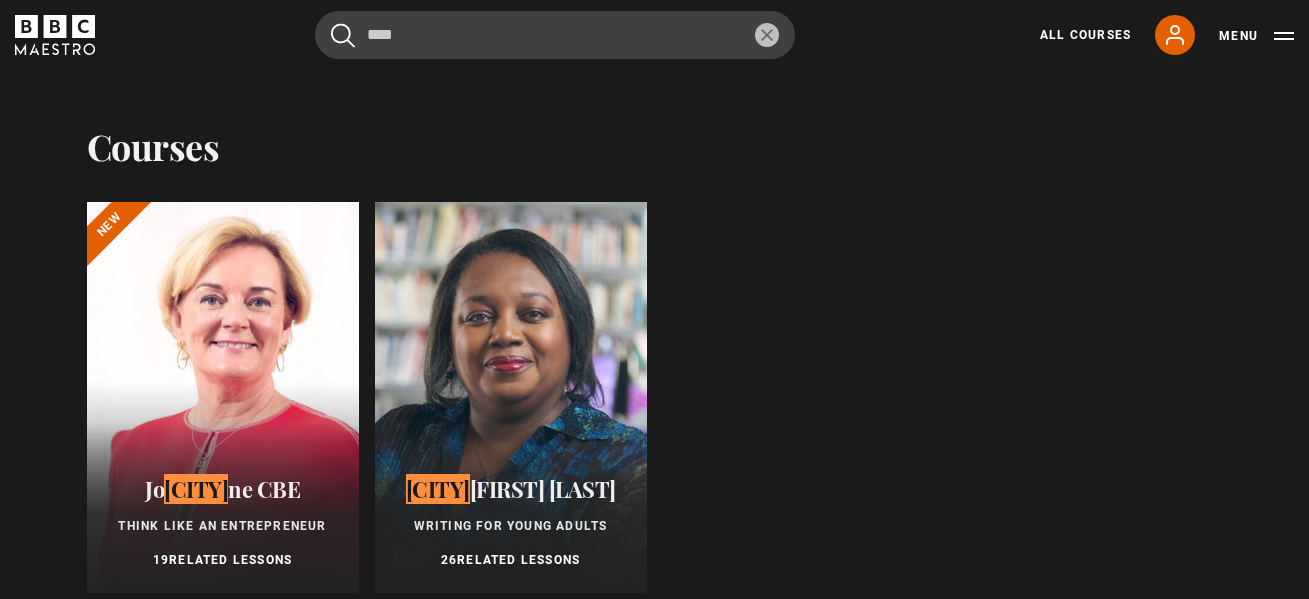 click on "Malo rie Blackman Writing for Young Adults 26  Related Lessons" at bounding box center [511, 523] 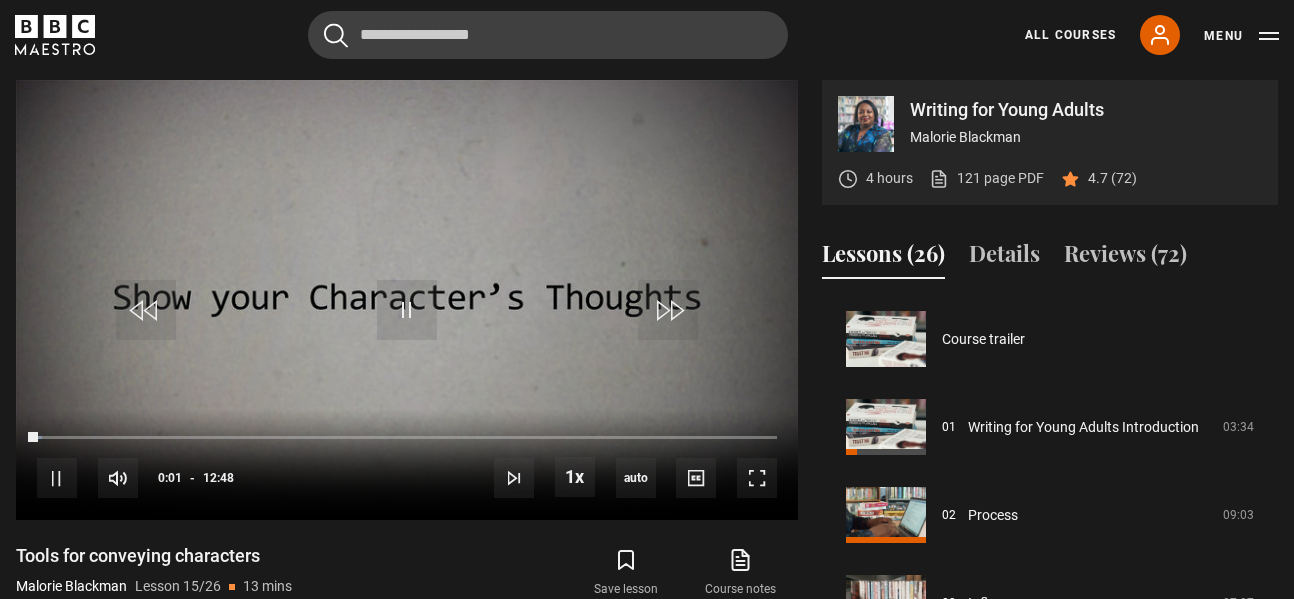 scroll, scrollTop: 849, scrollLeft: 0, axis: vertical 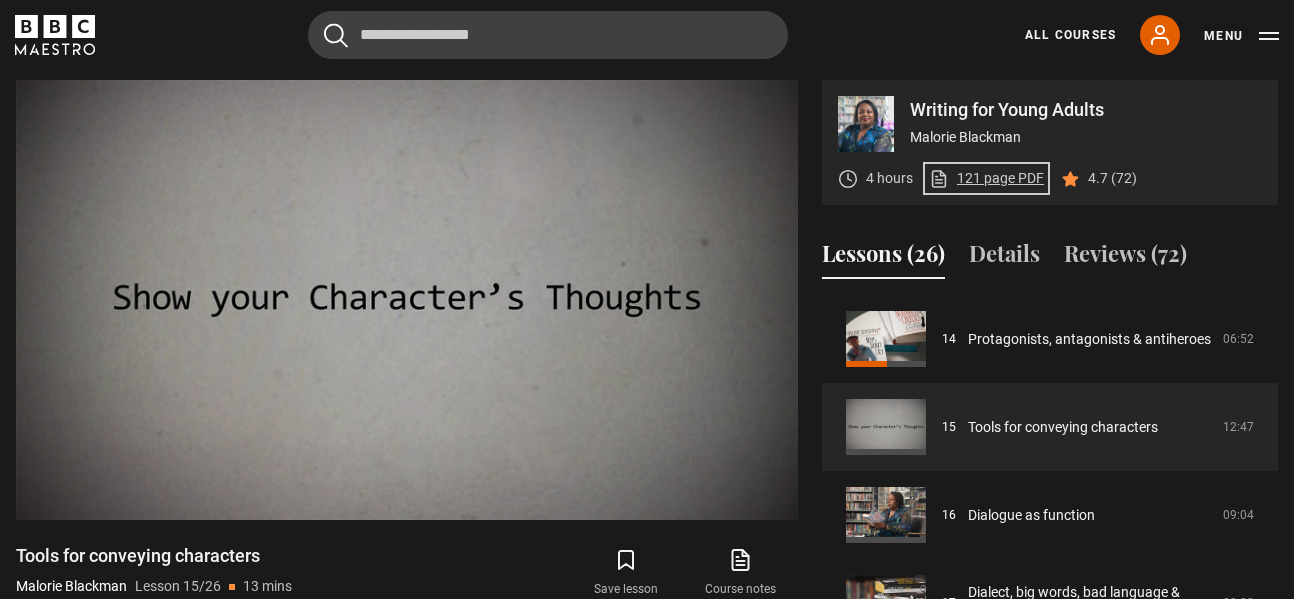 click on "121 page PDF
(opens in new tab)" at bounding box center (986, 178) 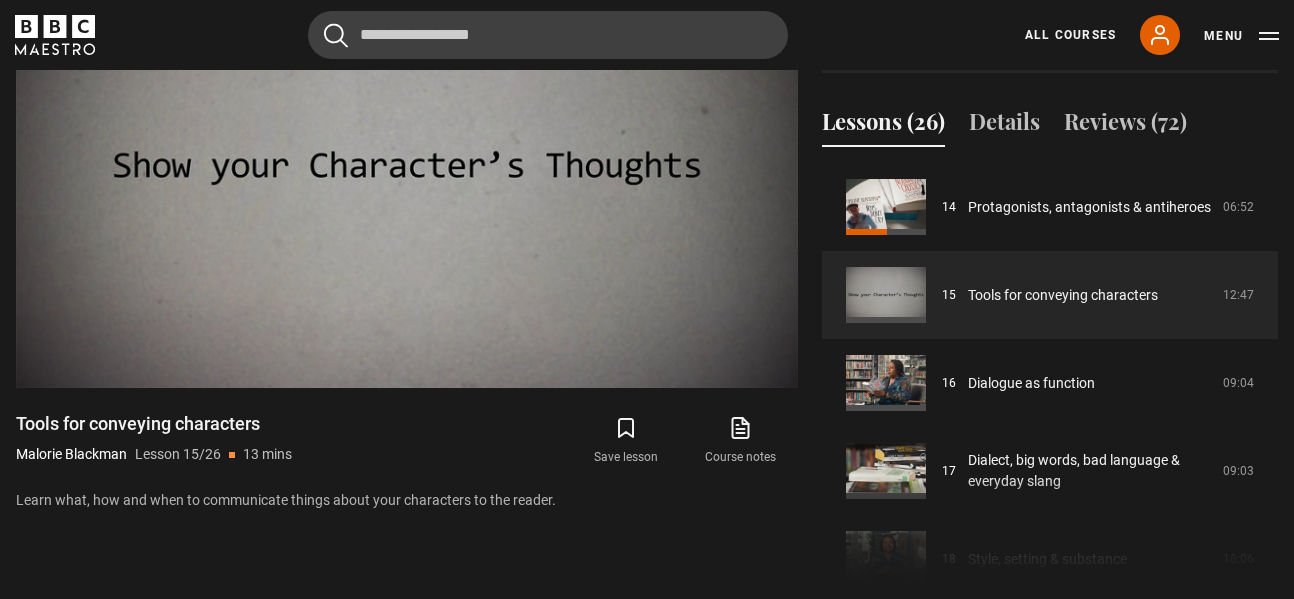 scroll, scrollTop: 988, scrollLeft: 0, axis: vertical 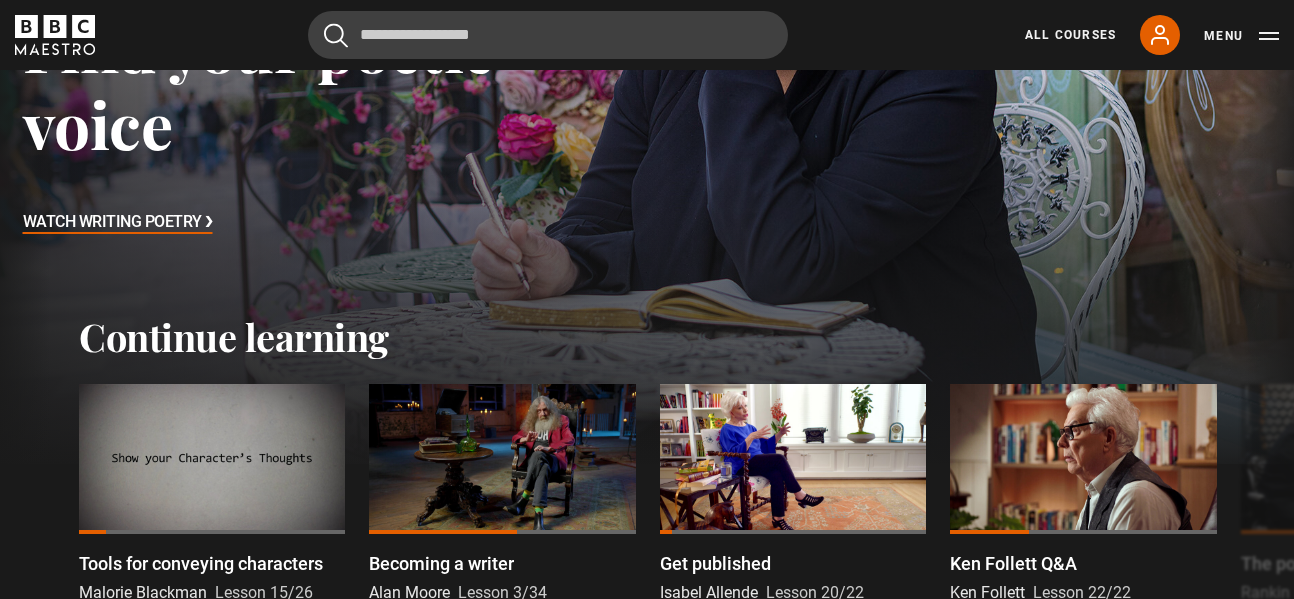 click on "Watch
Writing Poetry ❯" at bounding box center (118, 223) 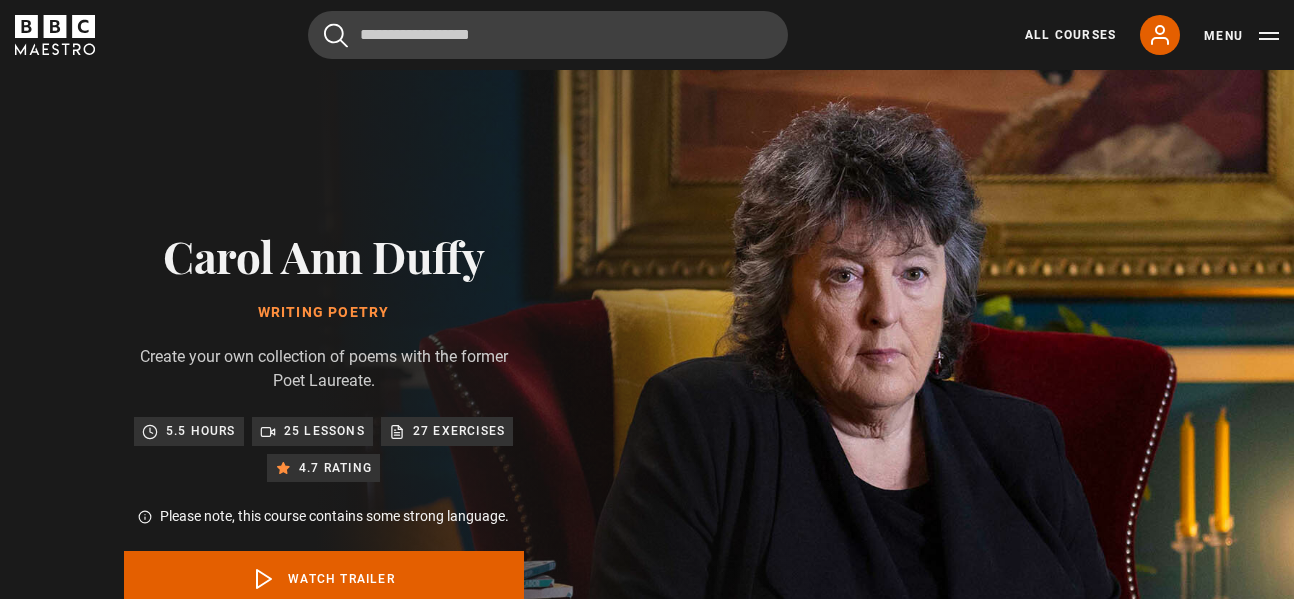 scroll, scrollTop: 0, scrollLeft: 0, axis: both 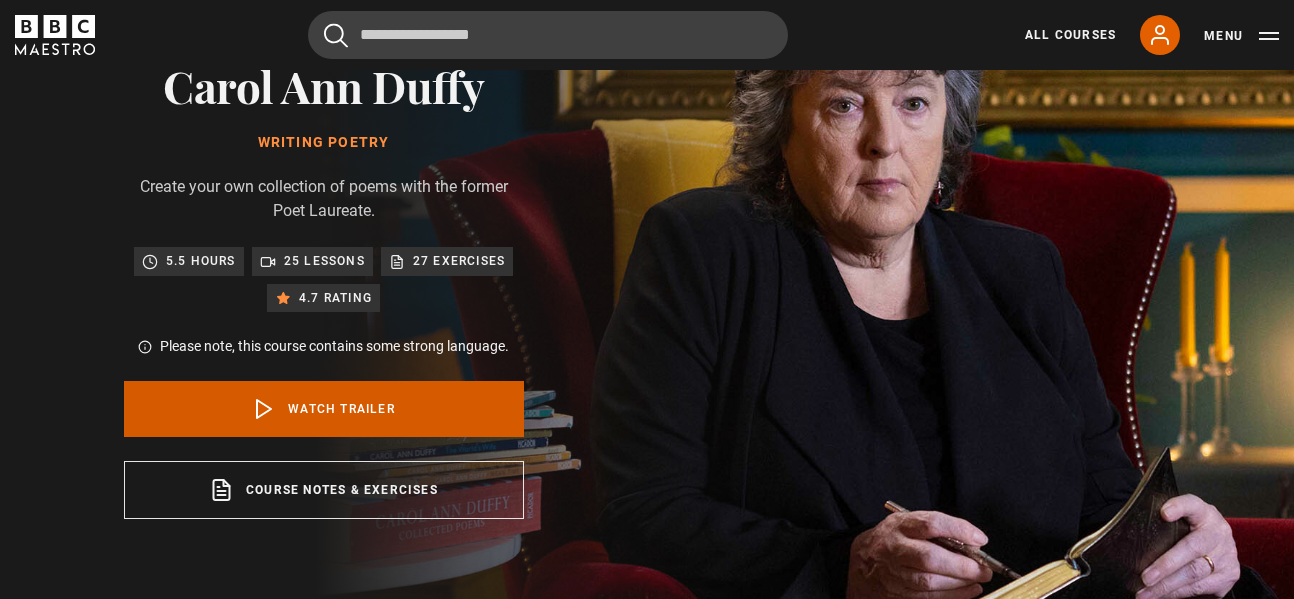 click on "Watch Trailer" at bounding box center [324, 409] 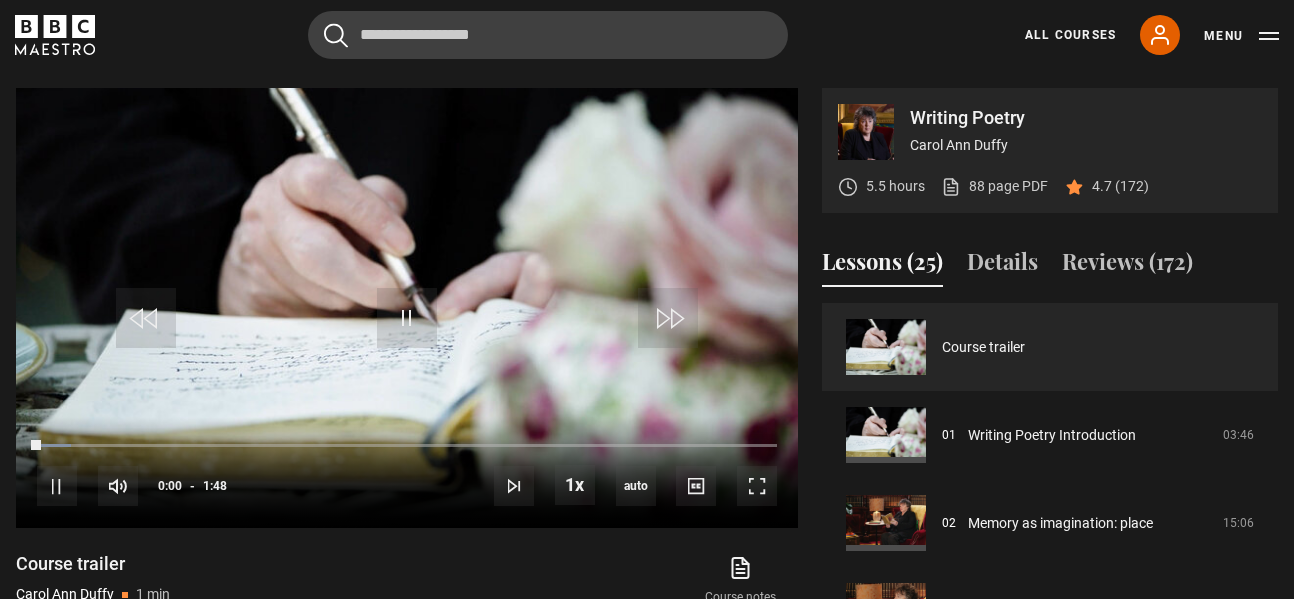 scroll, scrollTop: 849, scrollLeft: 0, axis: vertical 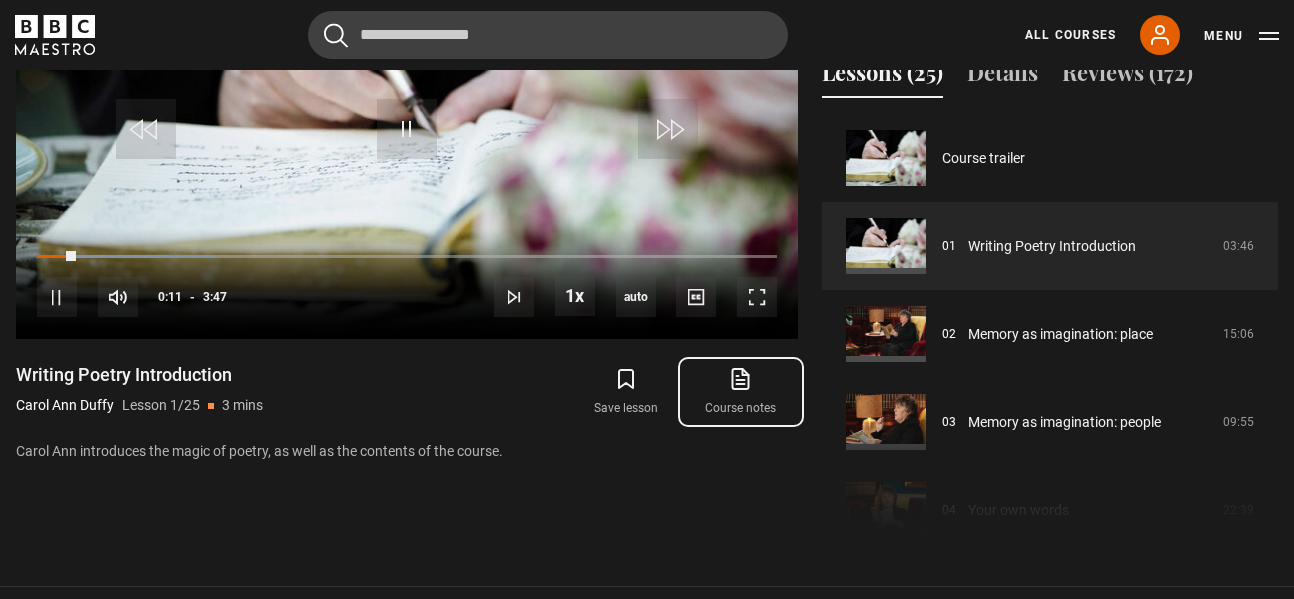 click 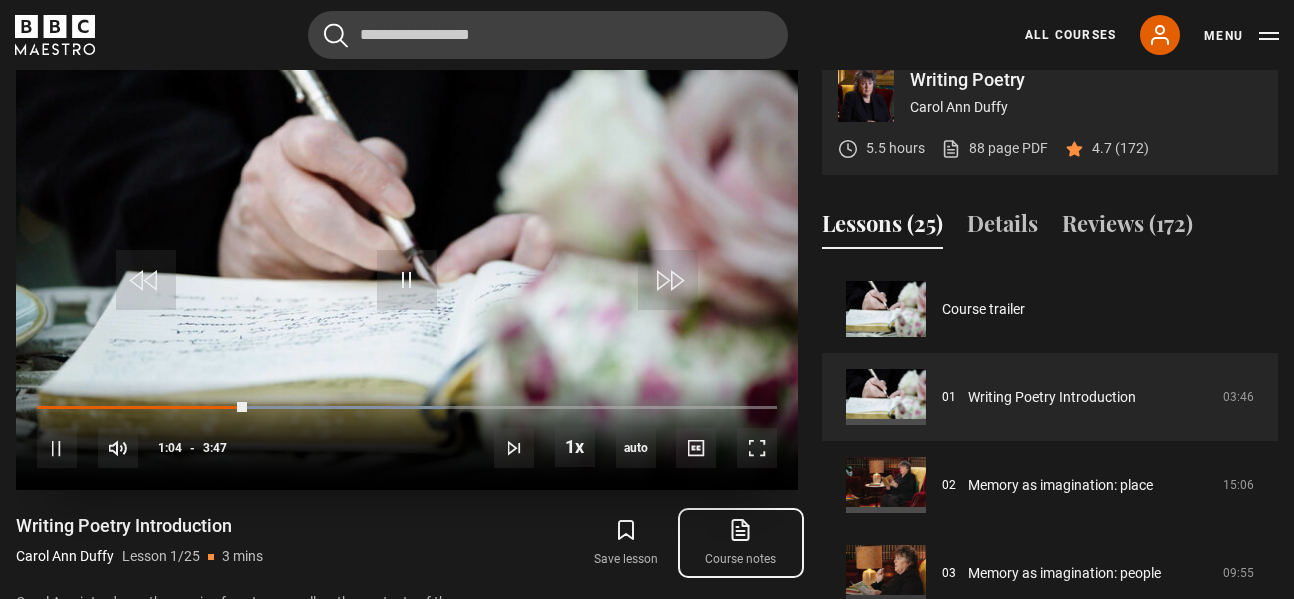 scroll, scrollTop: 878, scrollLeft: 0, axis: vertical 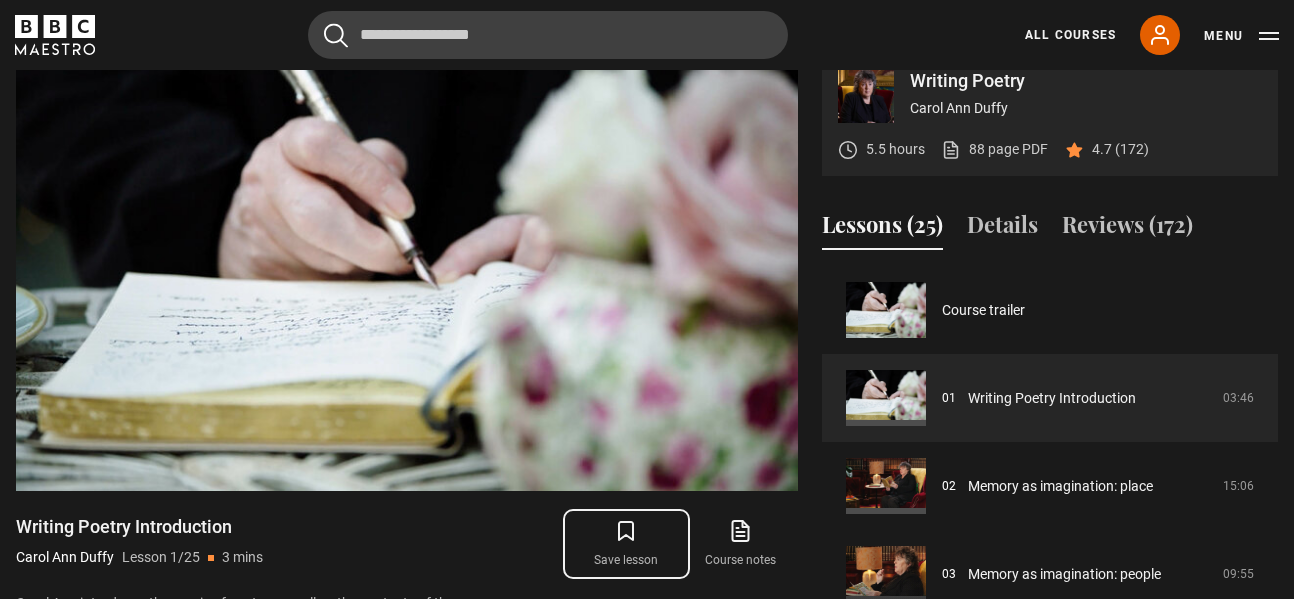 click 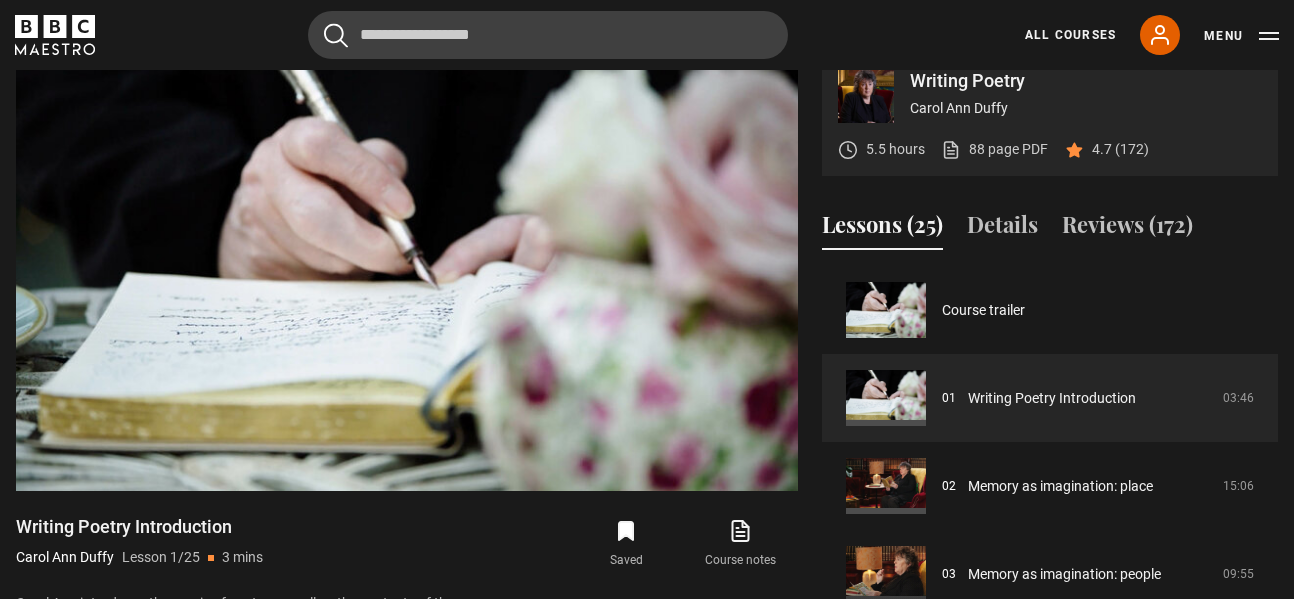 click on "Saved
Course notes
opens in new tab" at bounding box center (612, 544) 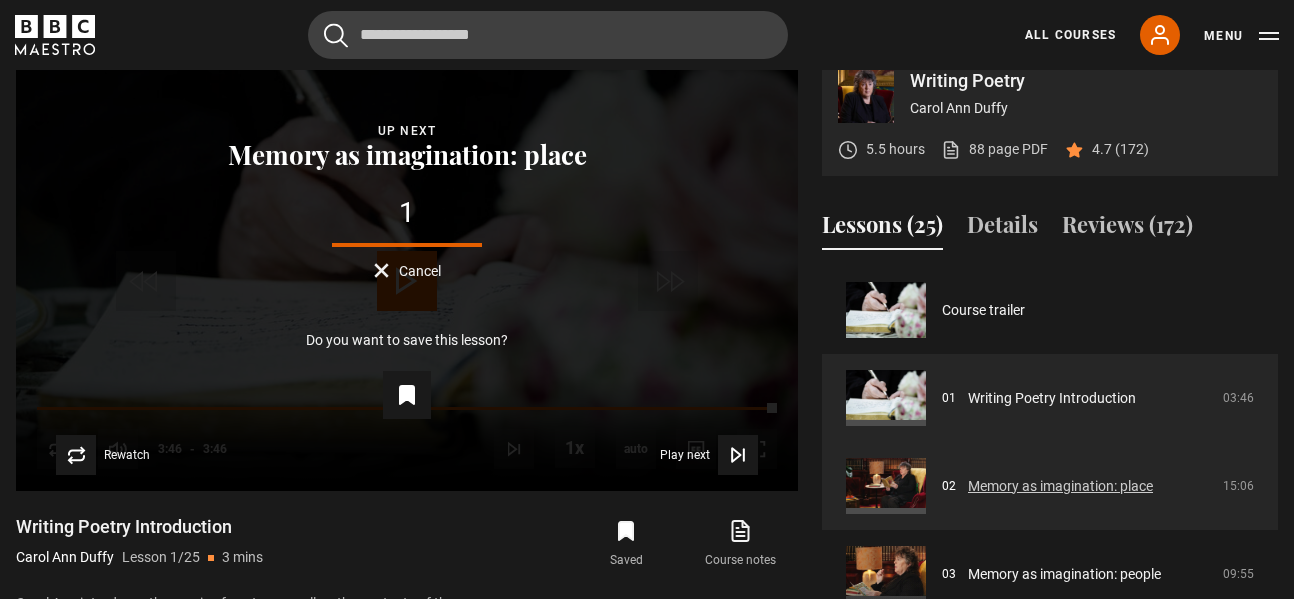click on "Memory as imagination: place" at bounding box center (1060, 486) 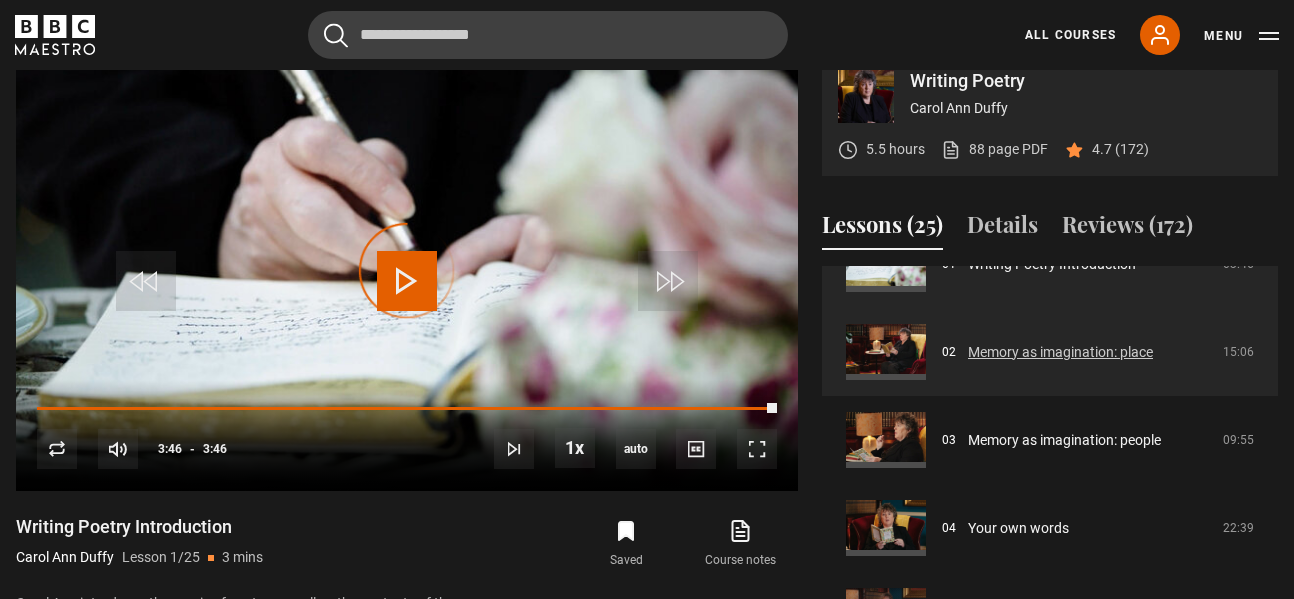 scroll, scrollTop: 149, scrollLeft: 0, axis: vertical 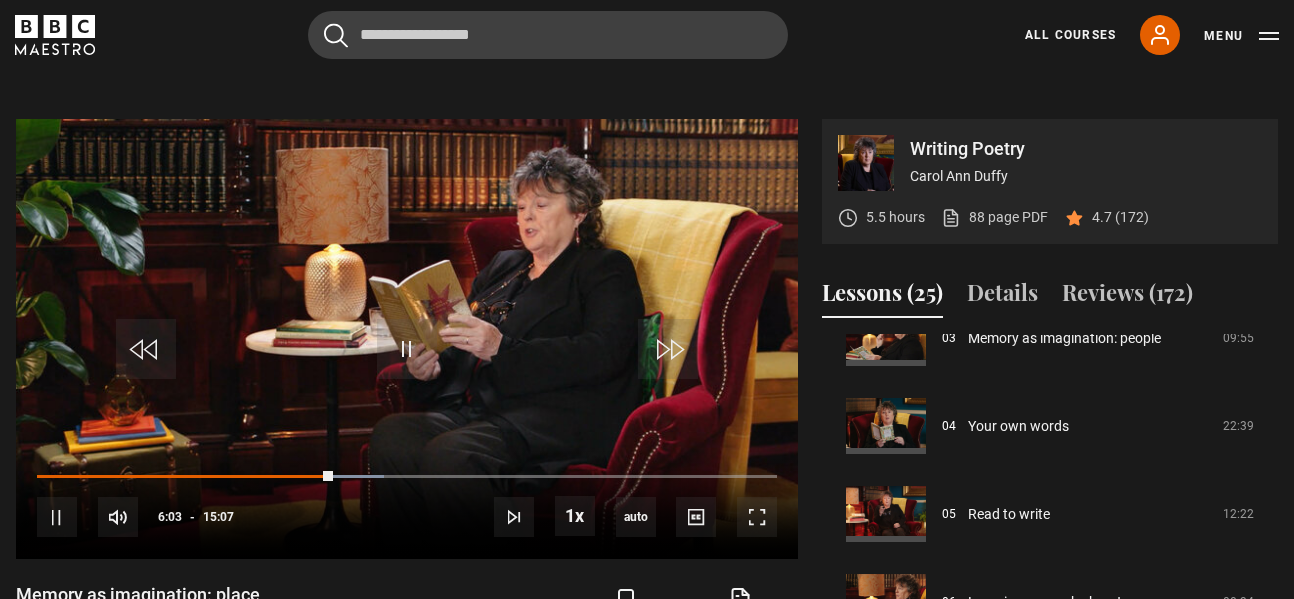 click on "Video Player is loading. Play Lesson Memory as imagination: place 10s Skip Back 10 seconds Pause 10s Skip Forward 10 seconds Loaded :  46.86% 06:03 Pause Mute Current Time  6:03 - Duration  15:07
Carol Ann Duffy
Lesson 2
Memory as imagination: place
1x Playback Rate 2x 1.5x 1x , selected 0.5x auto Quality 360p 720p 1080p 2160p Auto , selected Captions captions off , selected English  Captions This is a modal window.
Lesson Completed
Up next
Memory as imagination: people
Cancel
Do you want to save this lesson?" at bounding box center (407, 442) 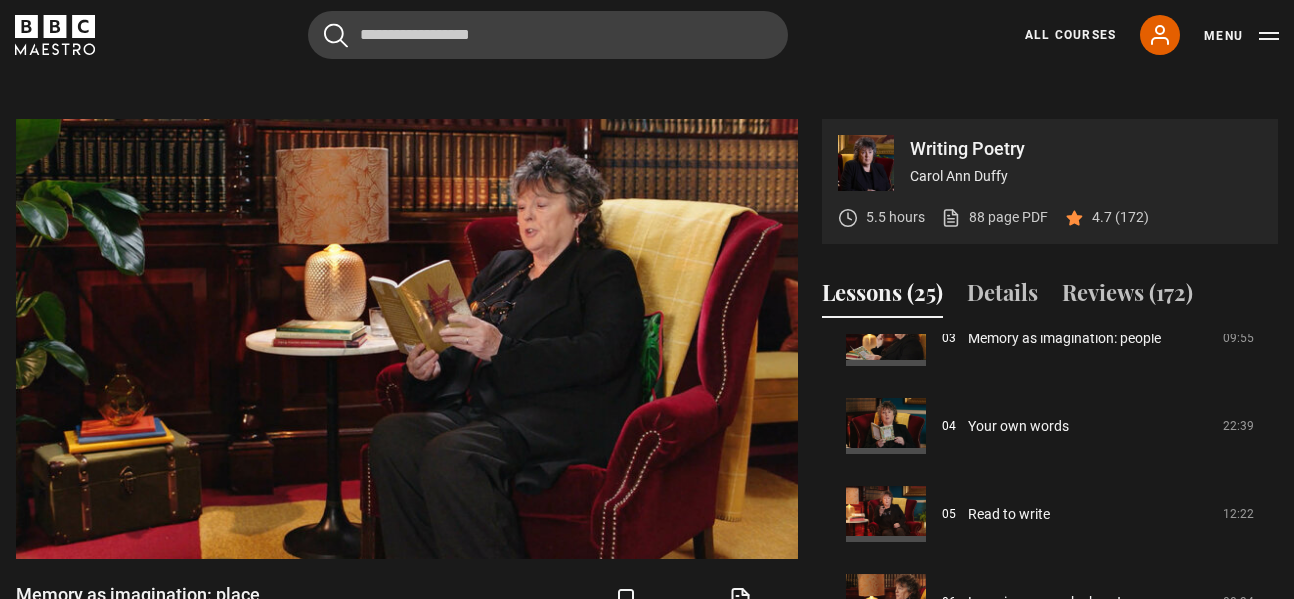 click on "Video Player is loading. Play Lesson Memory as imagination: place 10s Skip Back 10 seconds Pause 10s Skip Forward 10 seconds Loaded :  50.17% 06:31 Pause Mute Current Time  6:31 - Duration  15:07
Carol Ann Duffy
Lesson 2
Memory as imagination: place
1x Playback Rate 2x 1.5x 1x , selected 0.5x auto Quality 360p 720p 1080p 2160p Auto , selected Captions captions off , selected English  Captions This is a modal window.
Lesson Completed
Up next
Memory as imagination: people
Cancel
Do you want to save this lesson?" at bounding box center [407, 442] 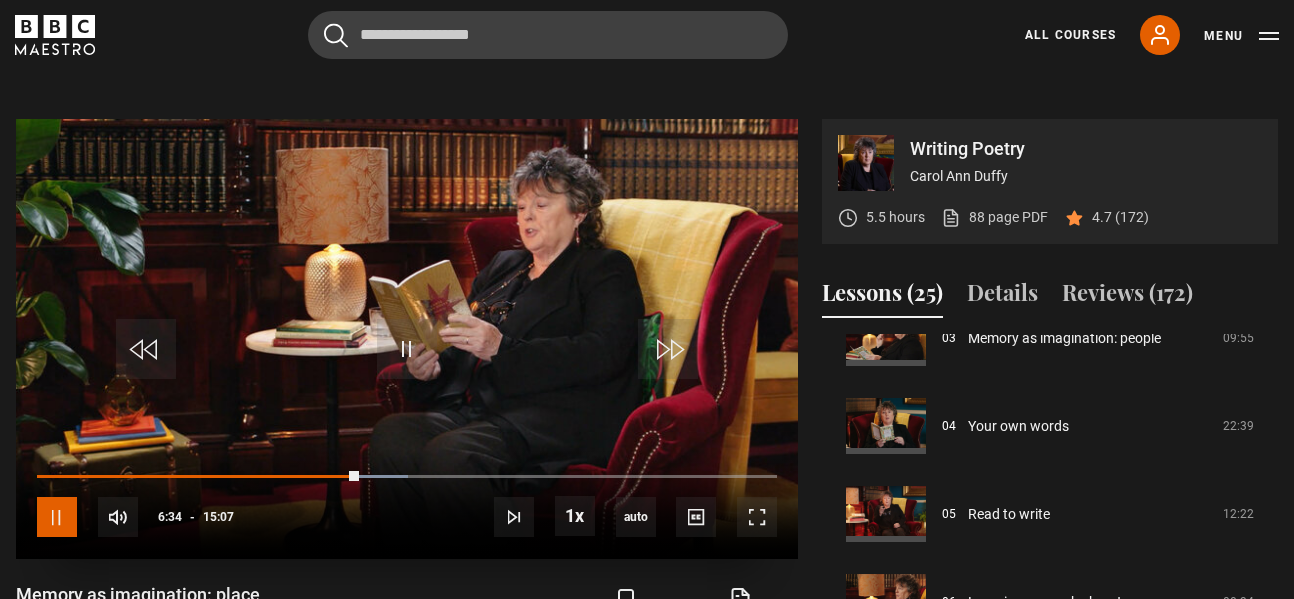 click at bounding box center [57, 517] 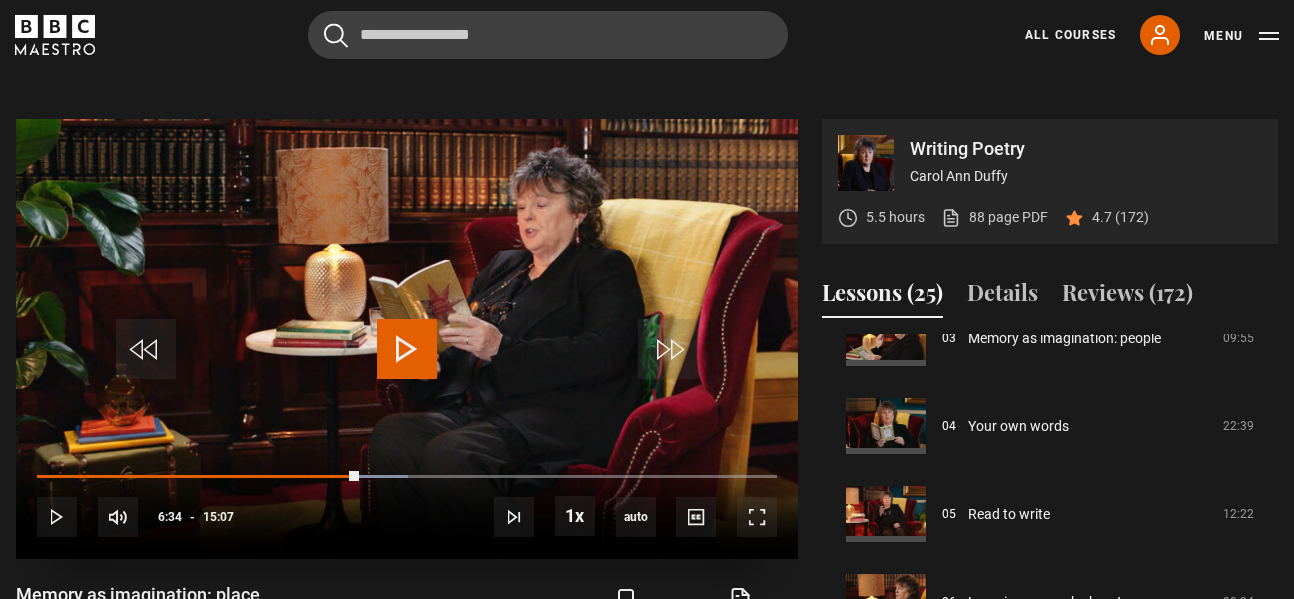 click at bounding box center (407, 349) 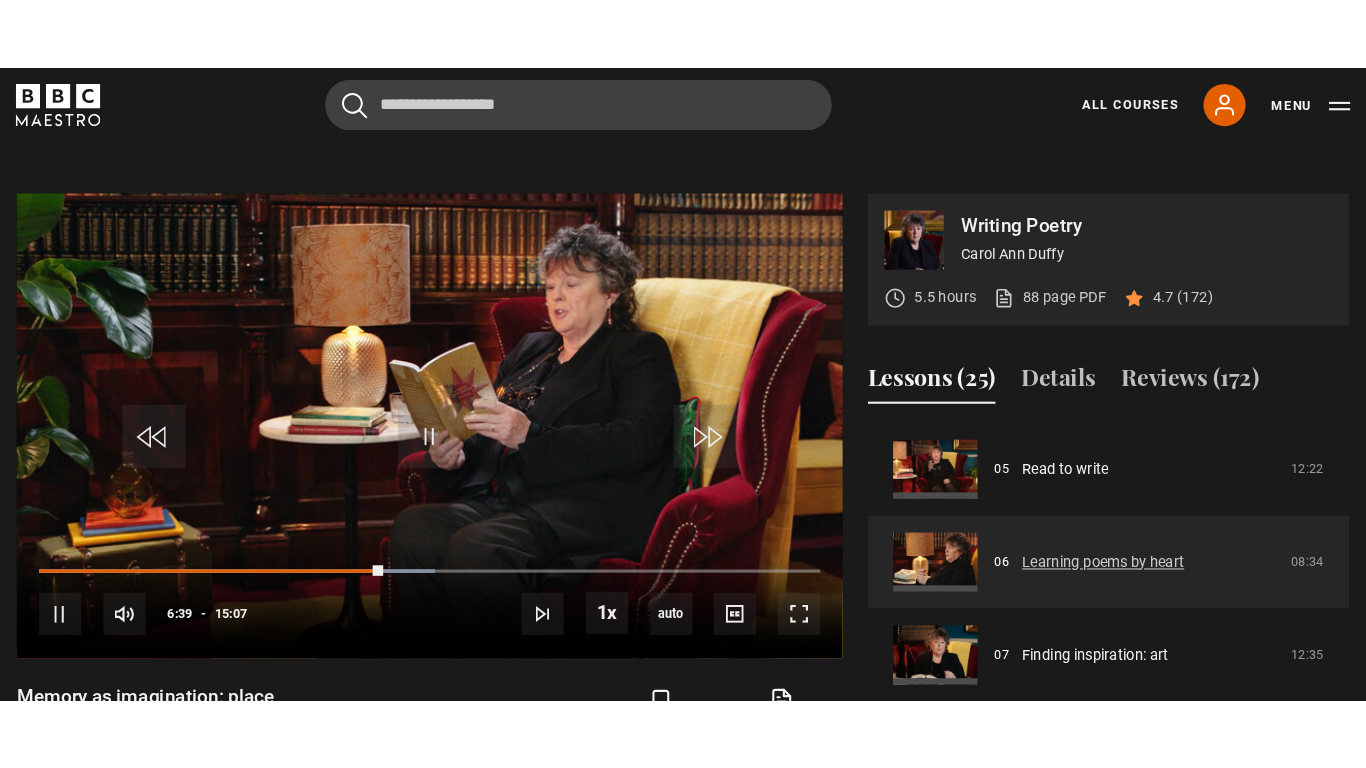 scroll, scrollTop: 439, scrollLeft: 0, axis: vertical 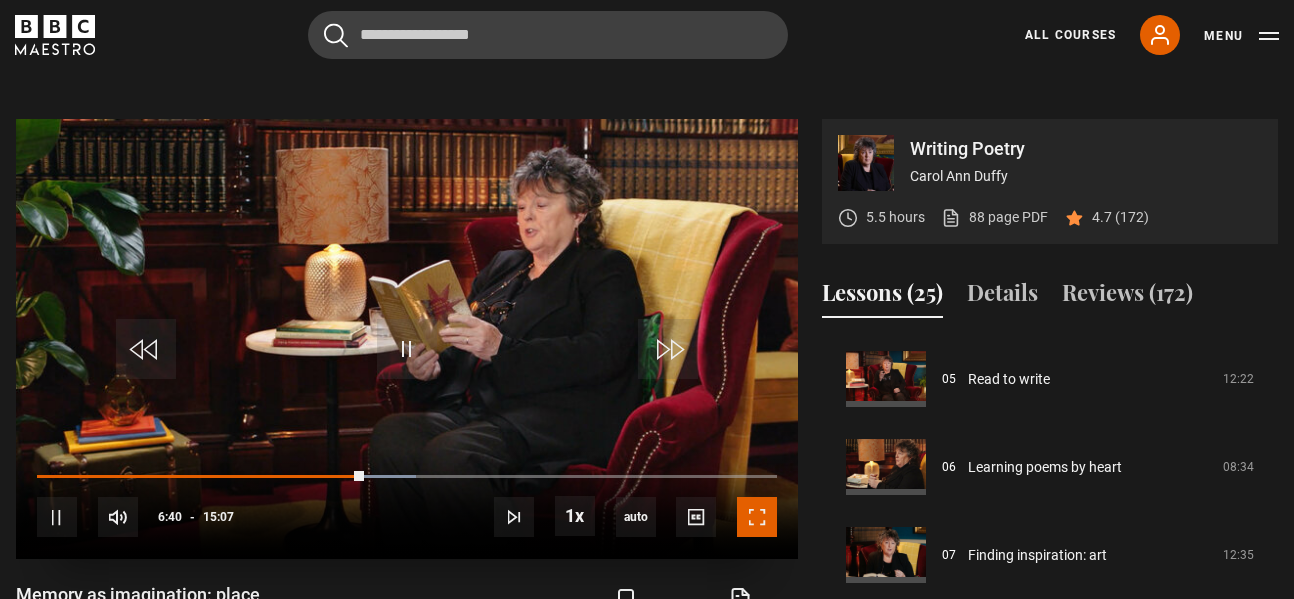 click at bounding box center [757, 517] 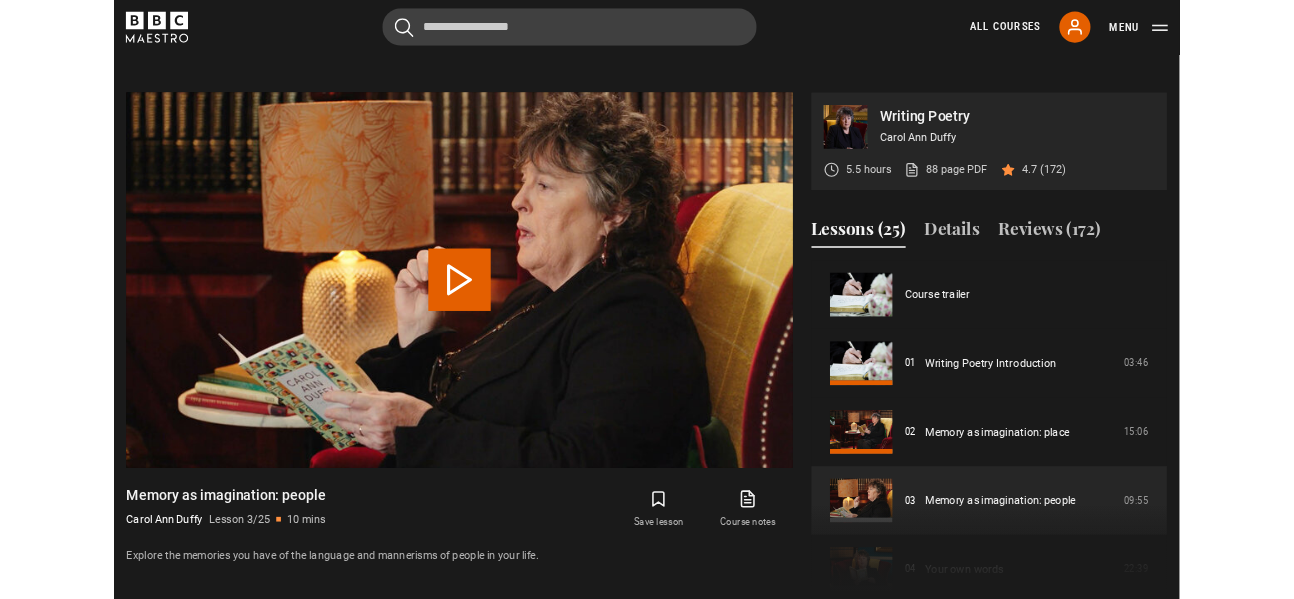 scroll, scrollTop: 849, scrollLeft: 0, axis: vertical 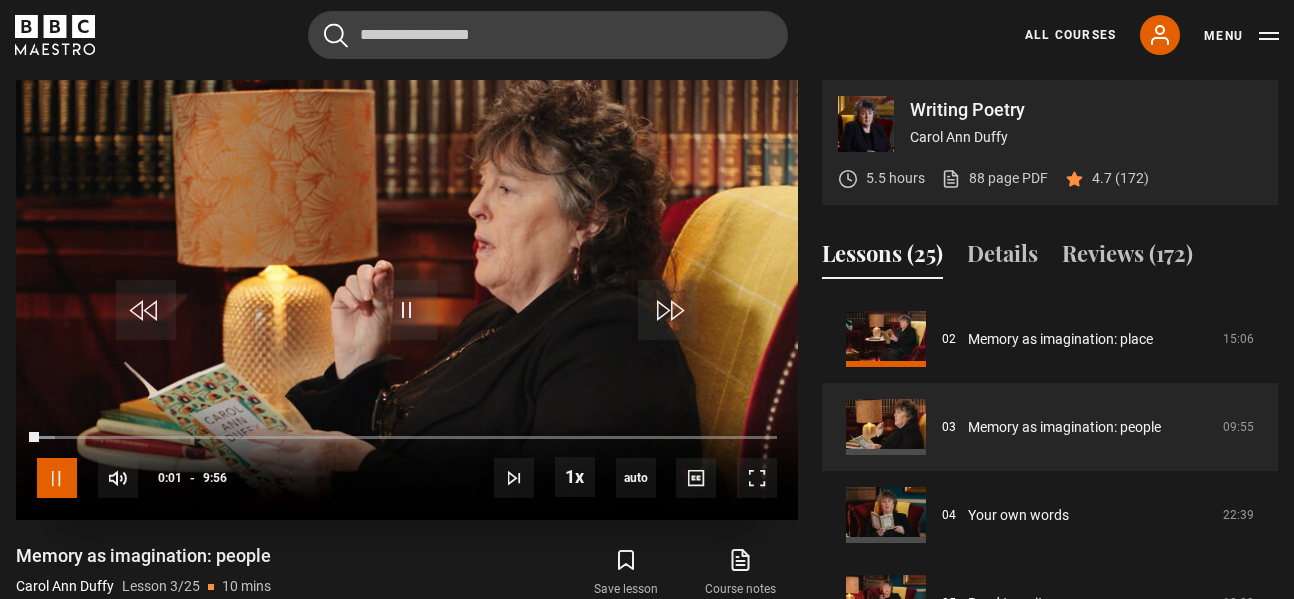 click at bounding box center (57, 478) 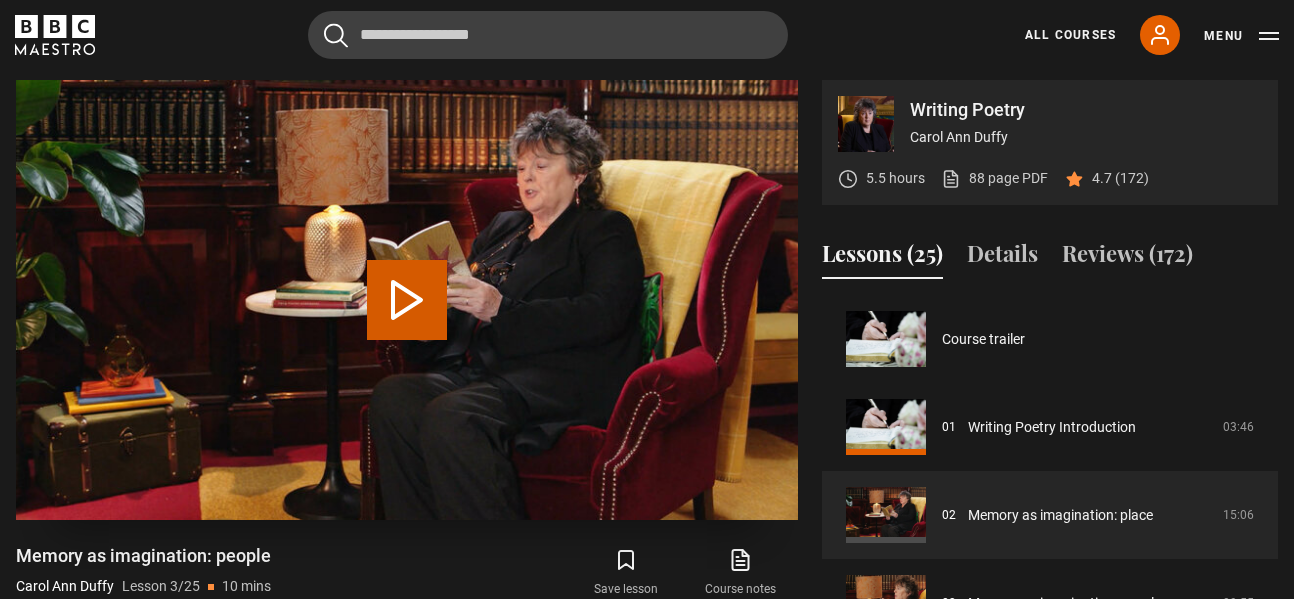 scroll, scrollTop: 810, scrollLeft: 0, axis: vertical 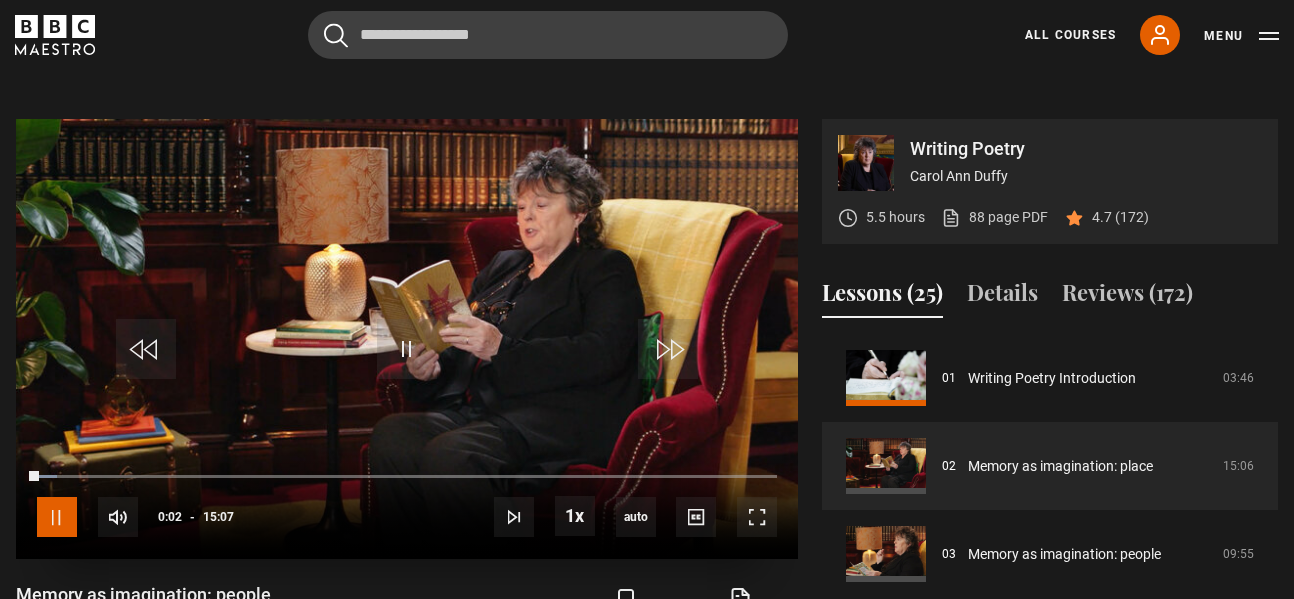 click at bounding box center [57, 517] 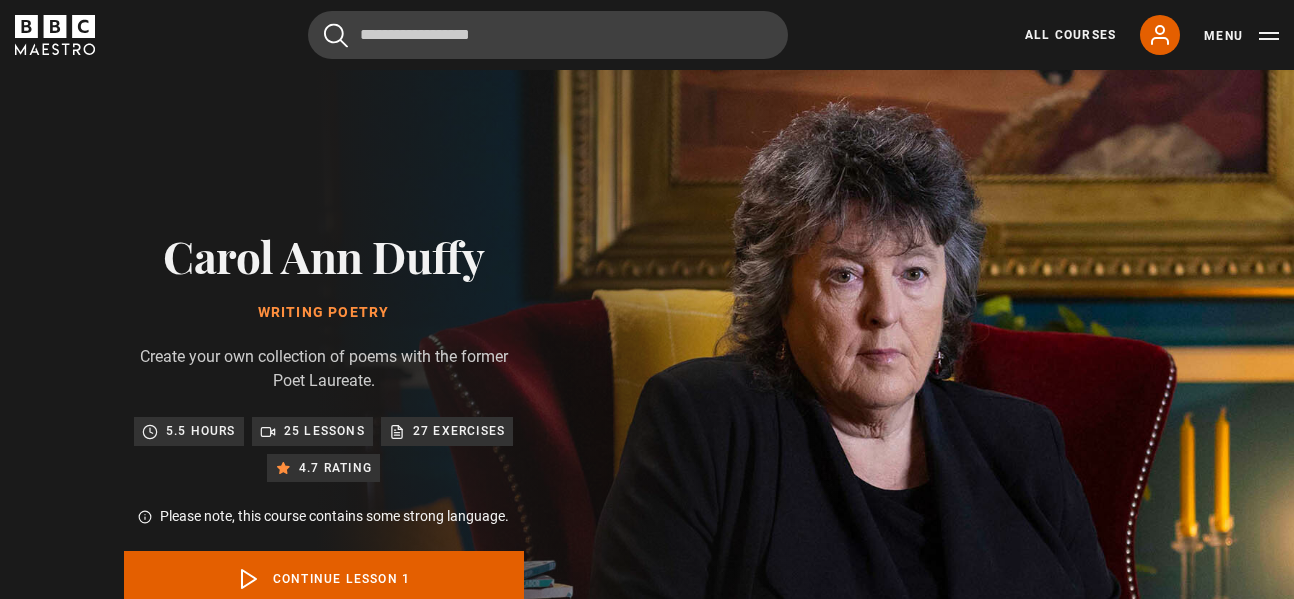scroll, scrollTop: 0, scrollLeft: 0, axis: both 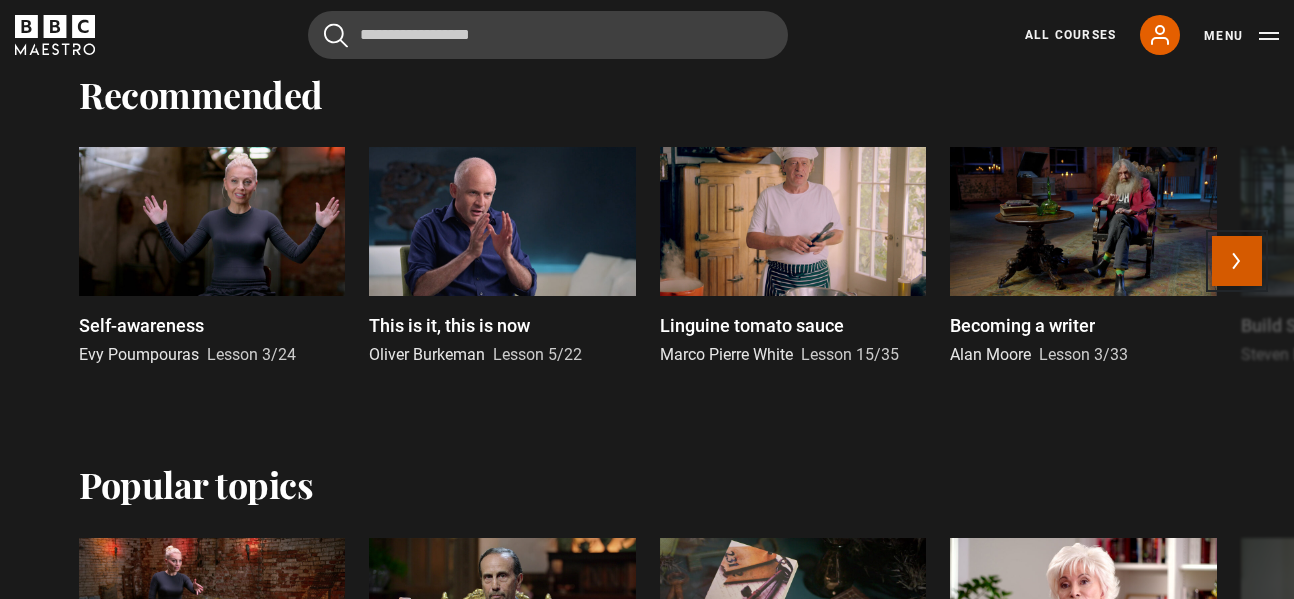 click on "Next" at bounding box center [1237, 261] 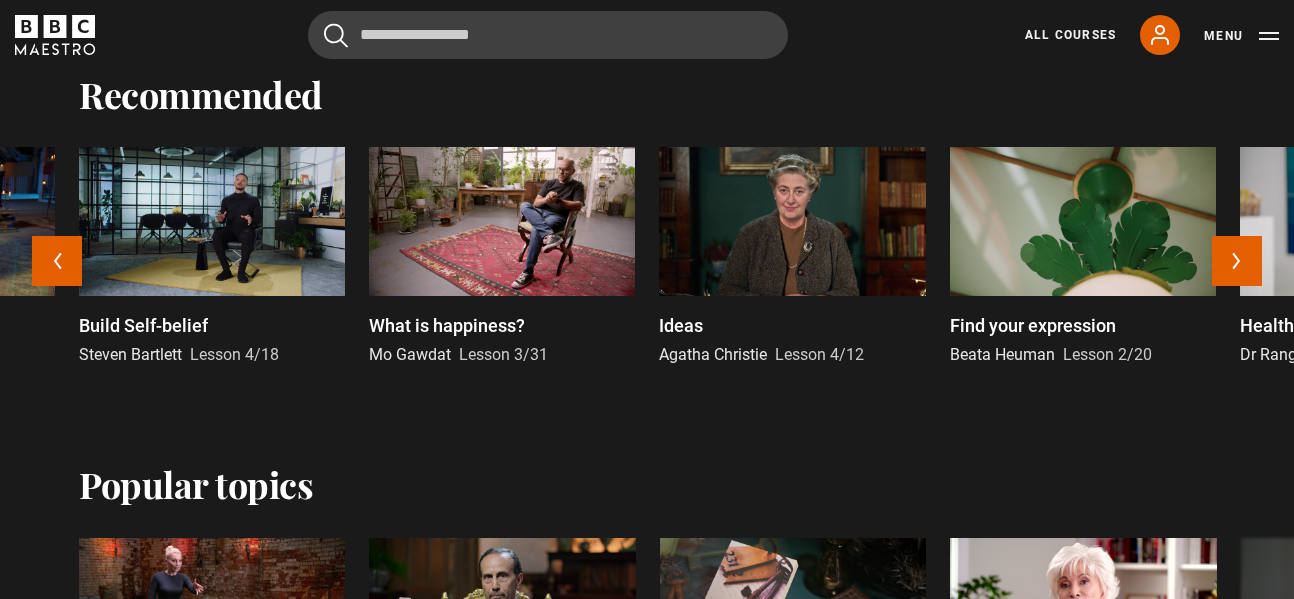click at bounding box center [792, 222] 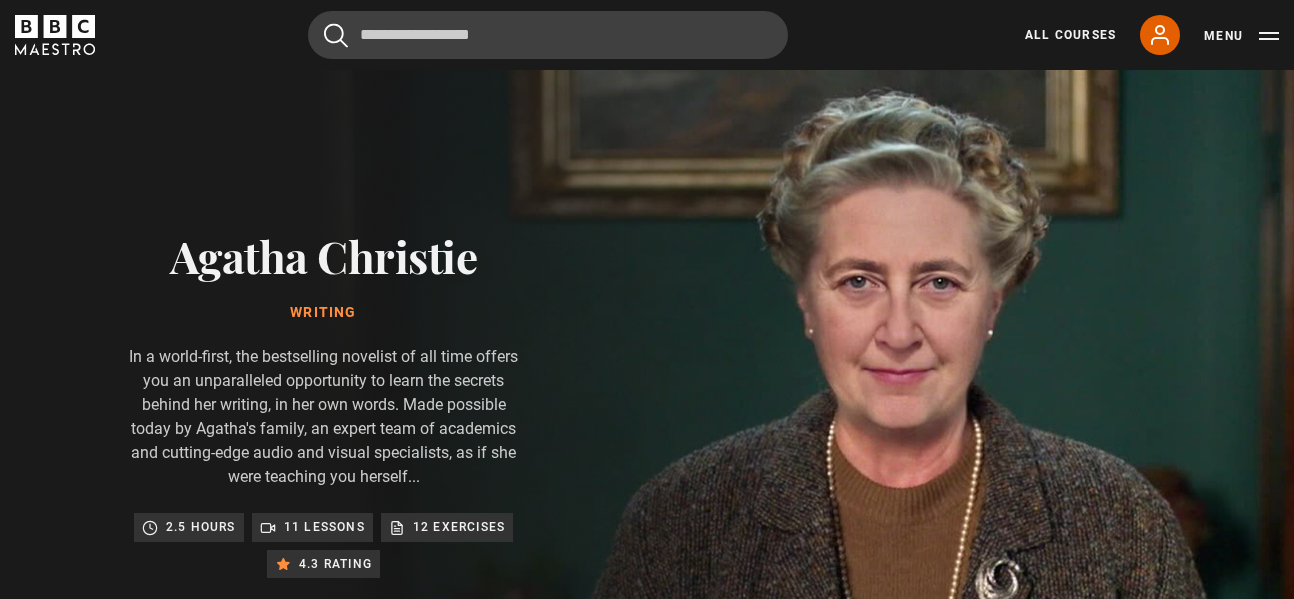 scroll, scrollTop: 900, scrollLeft: 0, axis: vertical 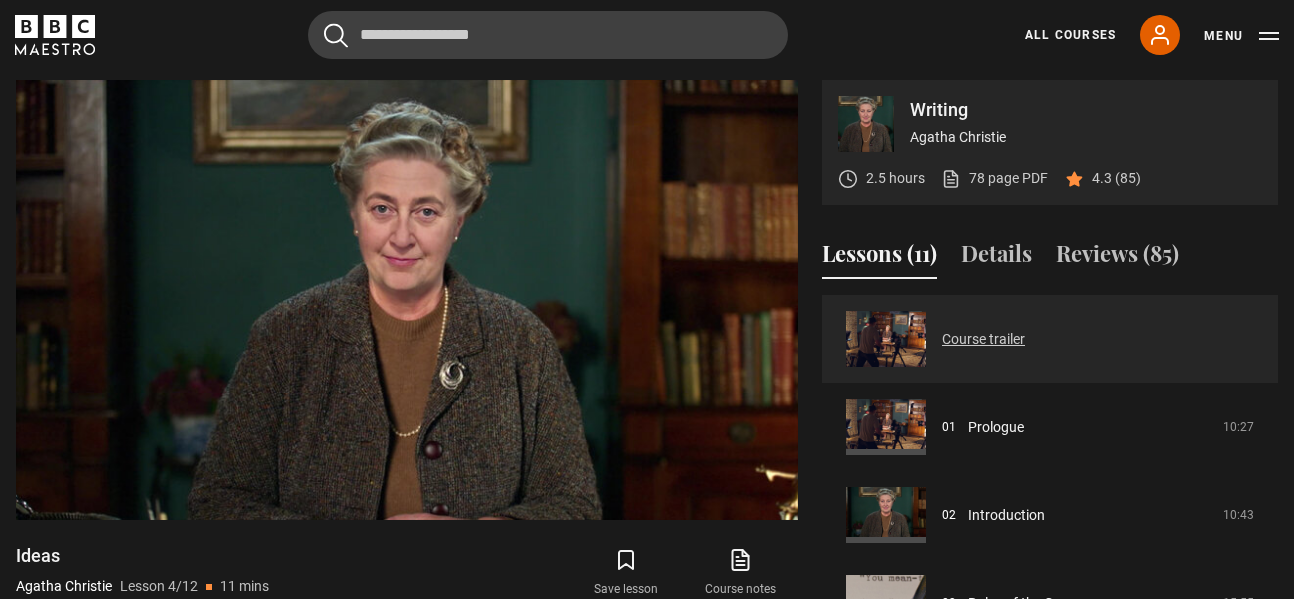 click on "Course trailer" at bounding box center (983, 339) 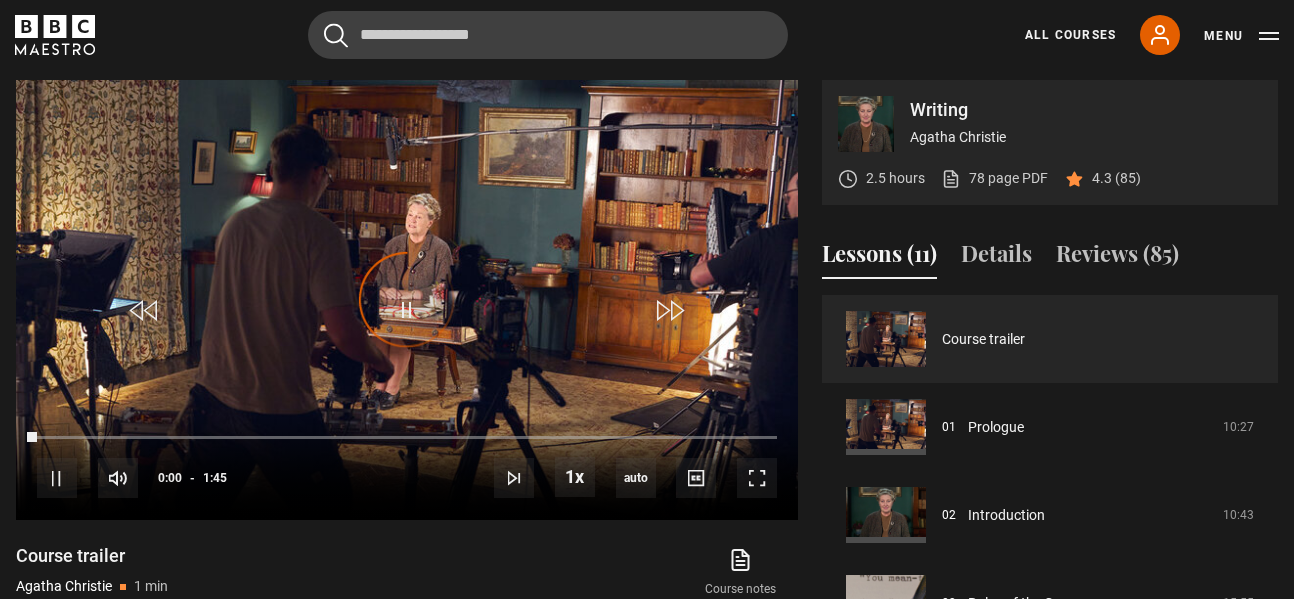 scroll, scrollTop: 900, scrollLeft: 0, axis: vertical 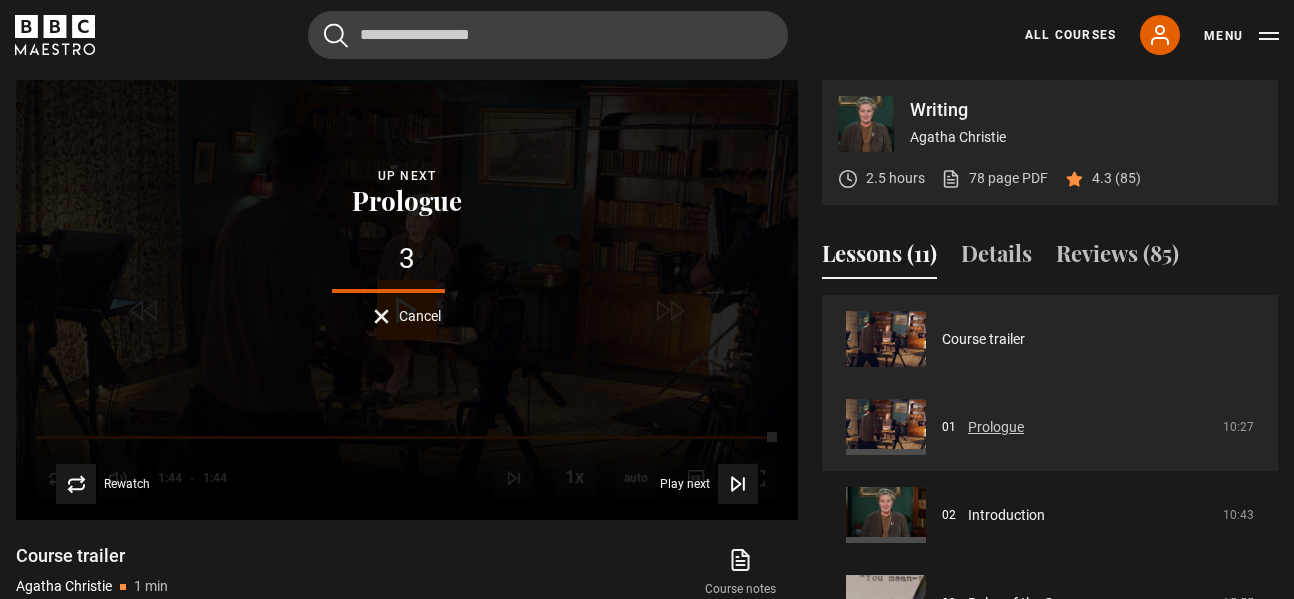 click on "Prologue" at bounding box center (996, 427) 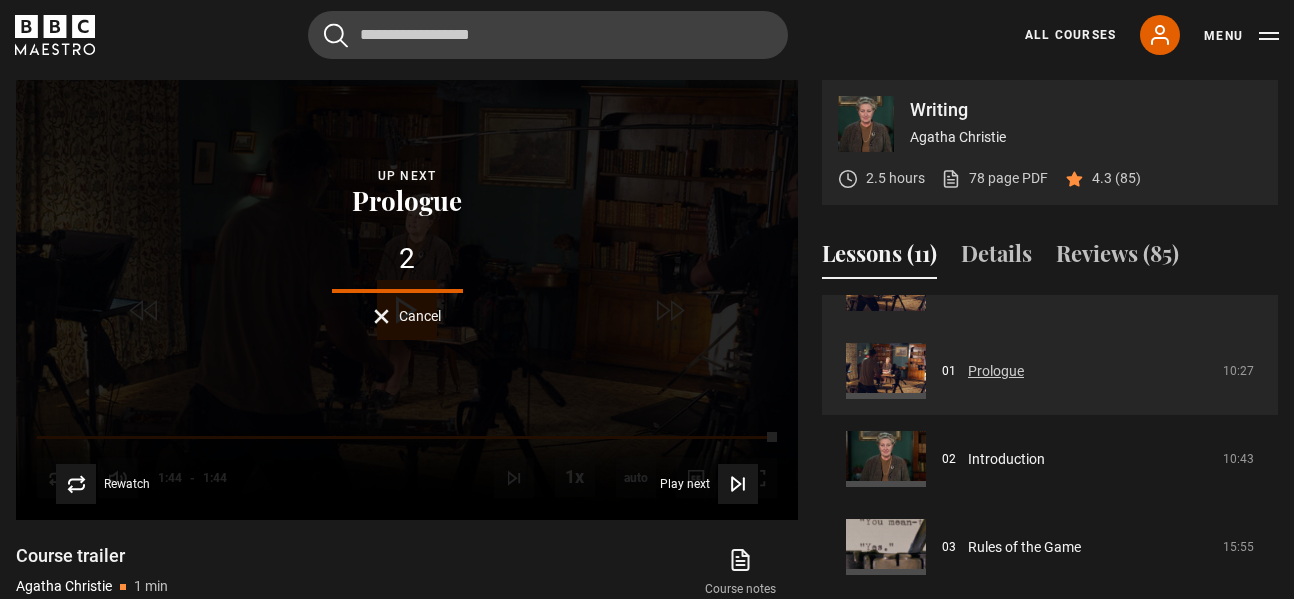 scroll, scrollTop: 77, scrollLeft: 0, axis: vertical 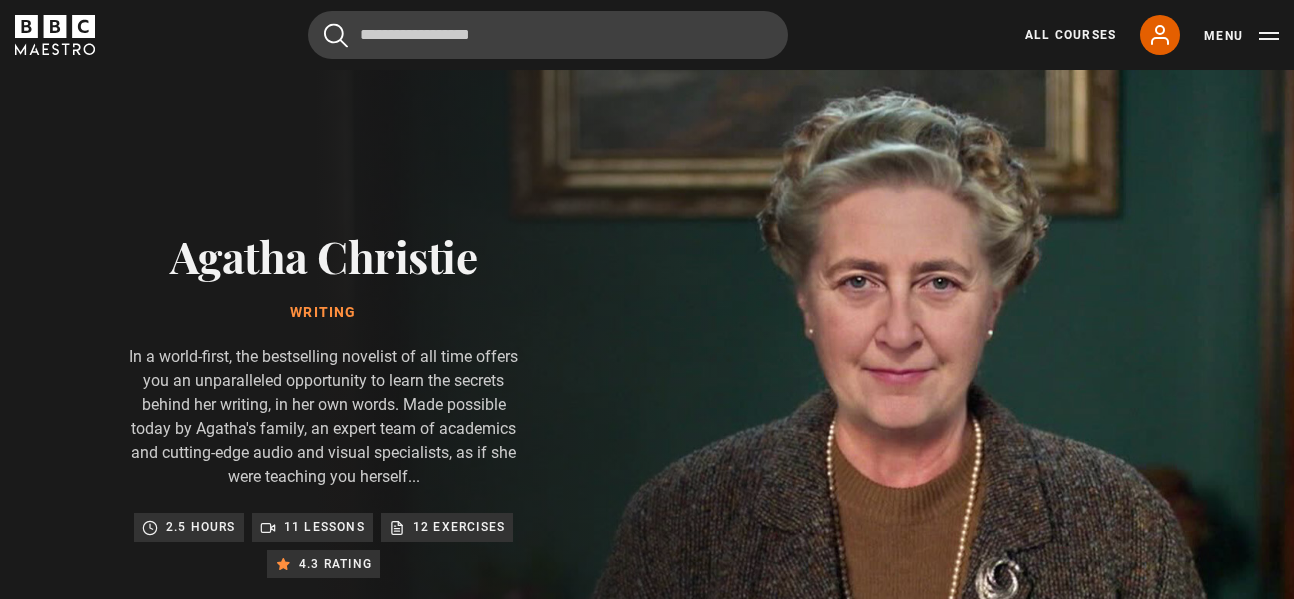 click on "Prologue" at bounding box center [996, 1327] 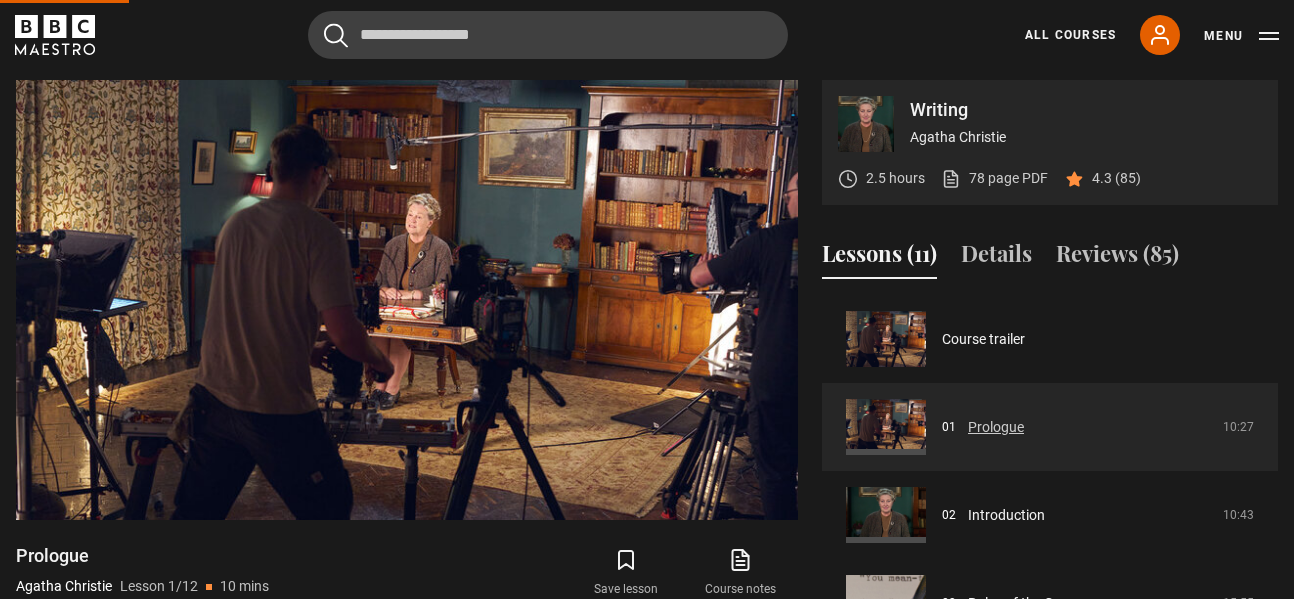 scroll, scrollTop: 900, scrollLeft: 0, axis: vertical 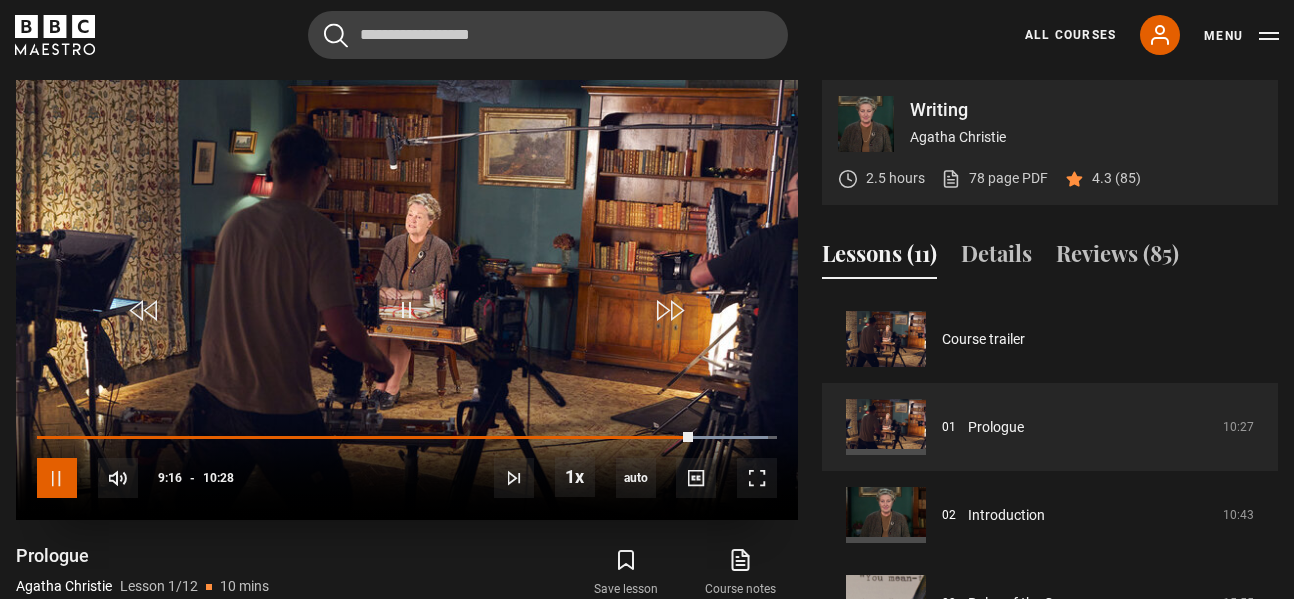click at bounding box center (57, 478) 